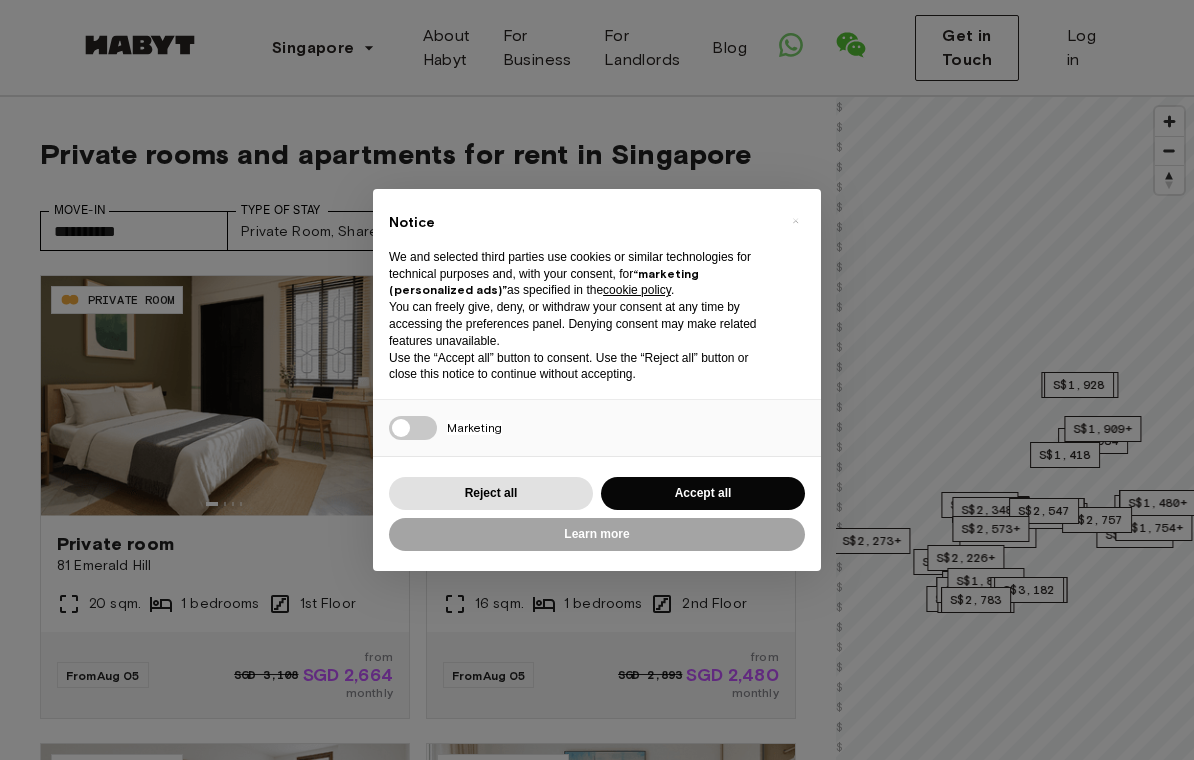scroll, scrollTop: 0, scrollLeft: 0, axis: both 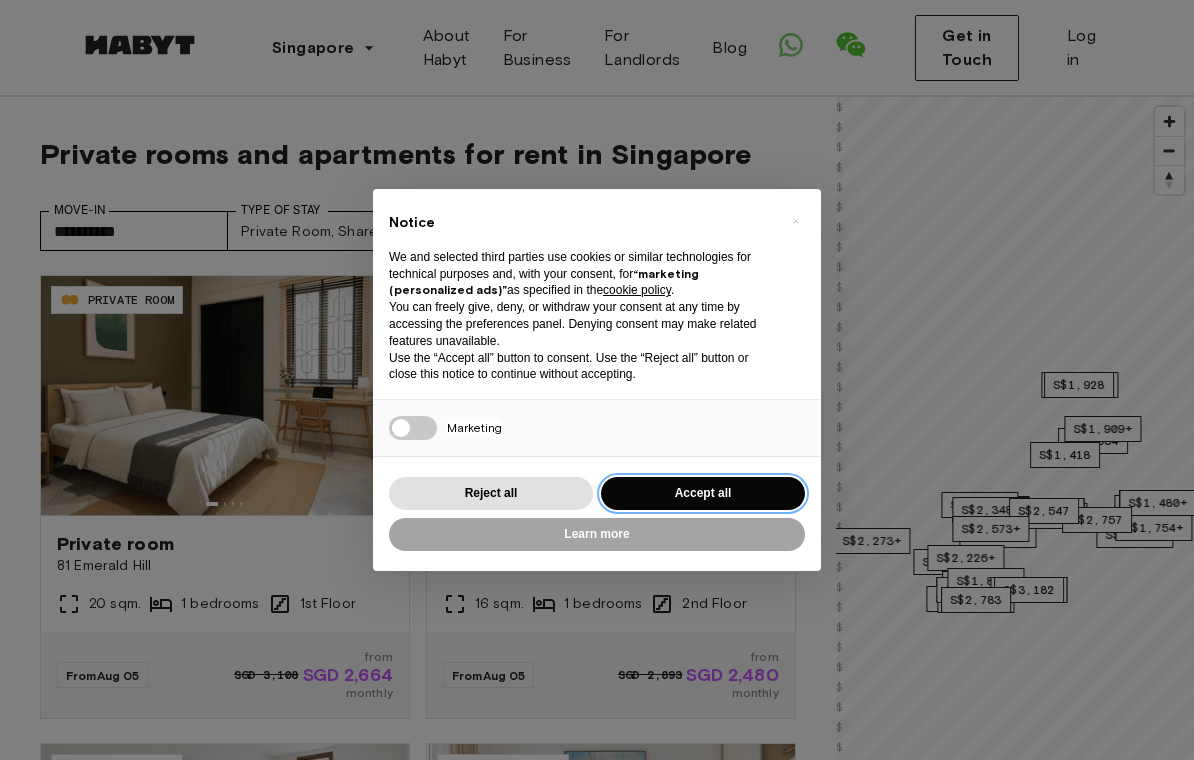 click on "Accept all" at bounding box center [703, 493] 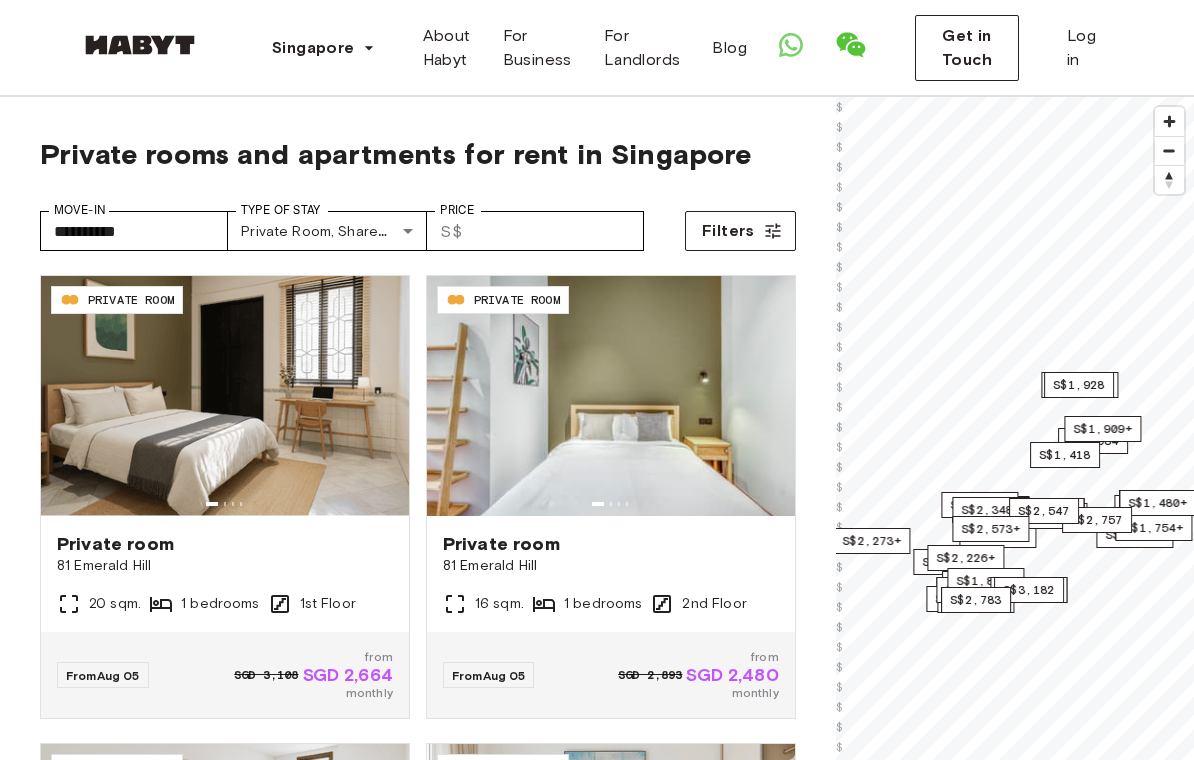 scroll, scrollTop: 0, scrollLeft: 0, axis: both 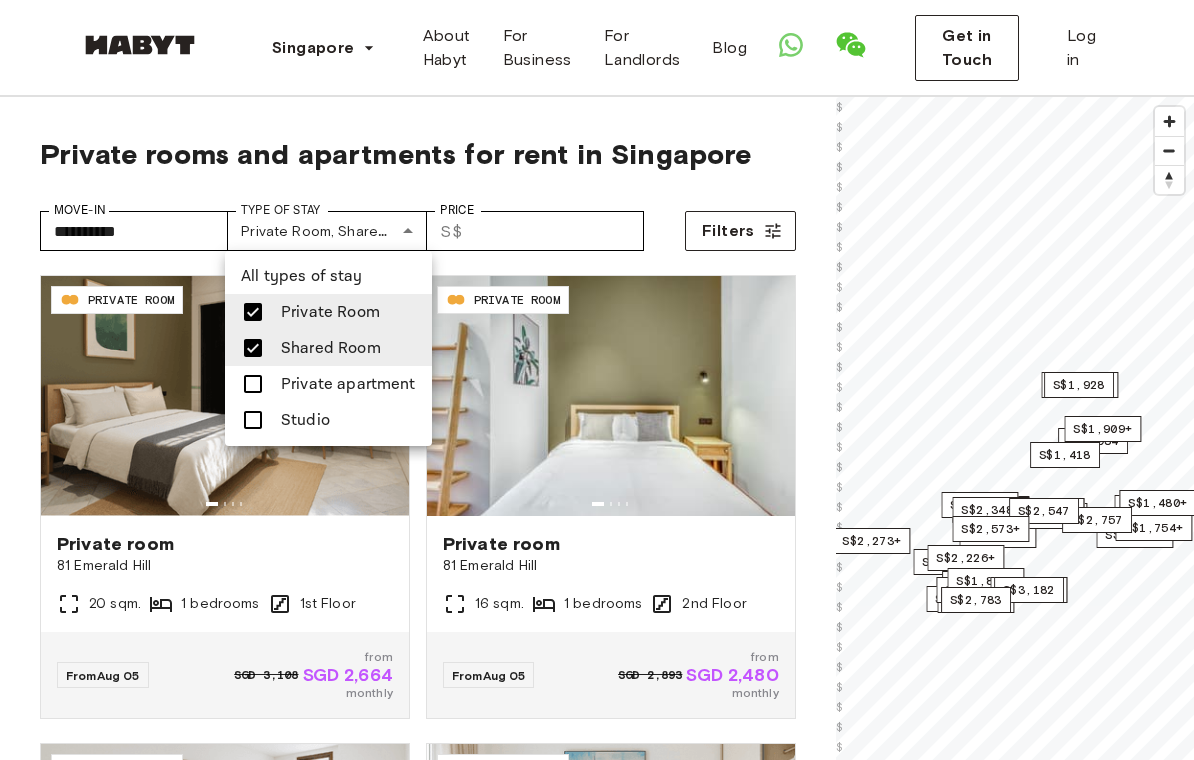 click at bounding box center [253, 348] 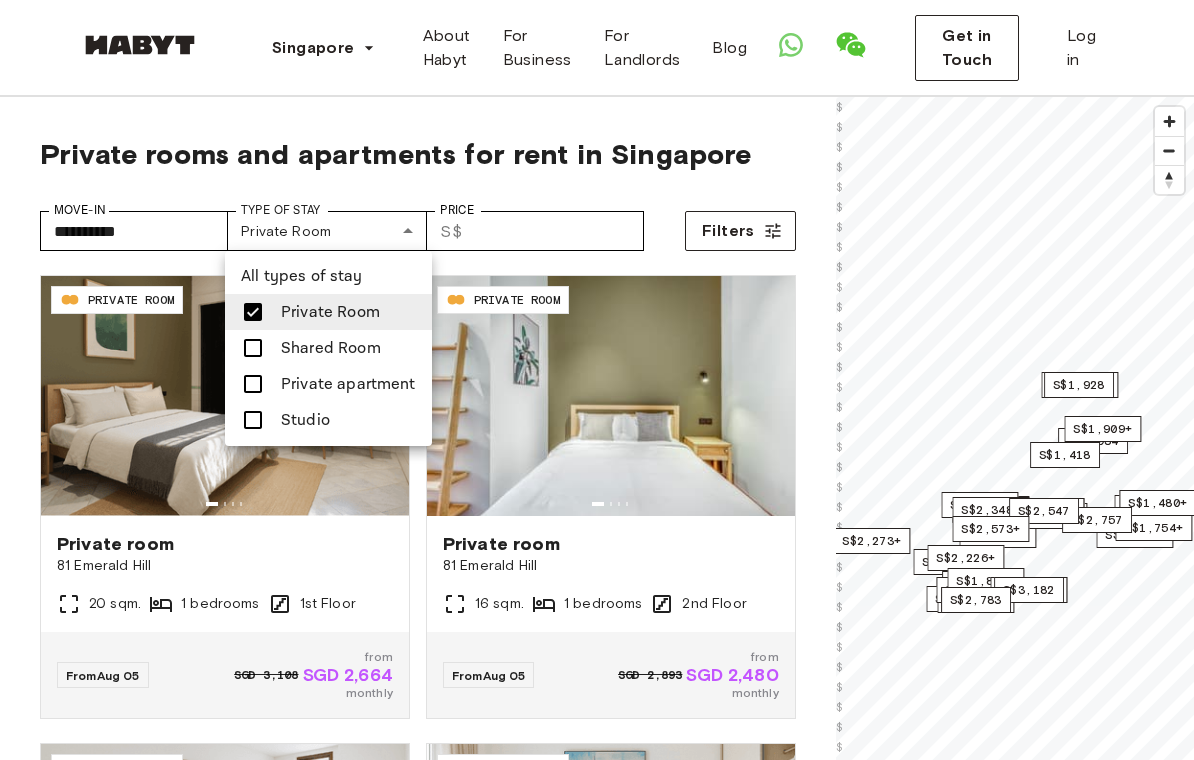 click at bounding box center (597, 380) 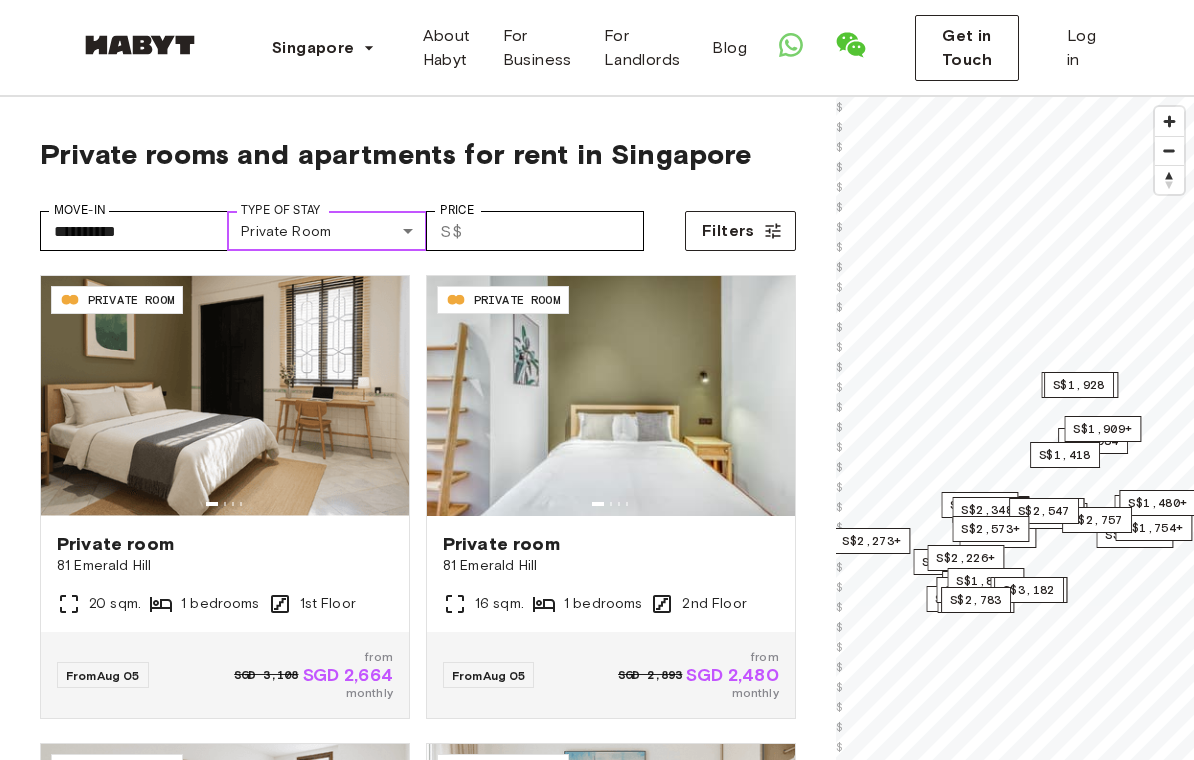 scroll, scrollTop: 0, scrollLeft: 0, axis: both 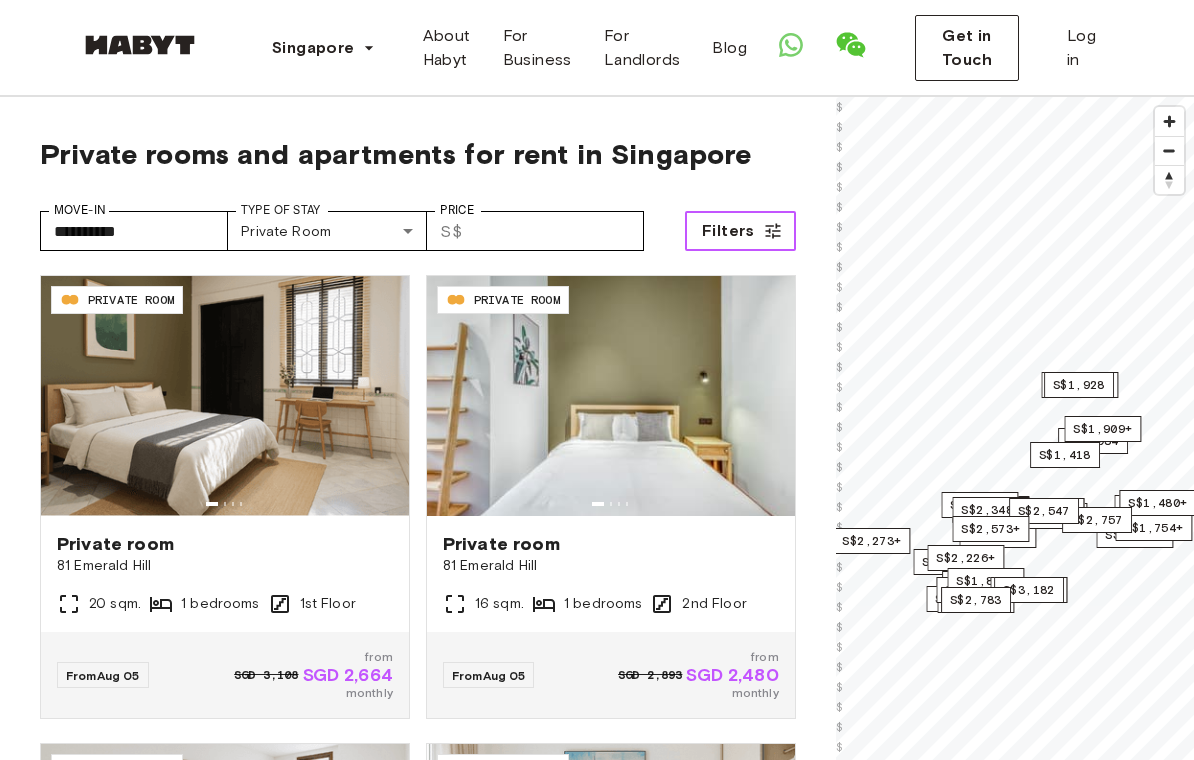 click on "Filters" at bounding box center (728, 231) 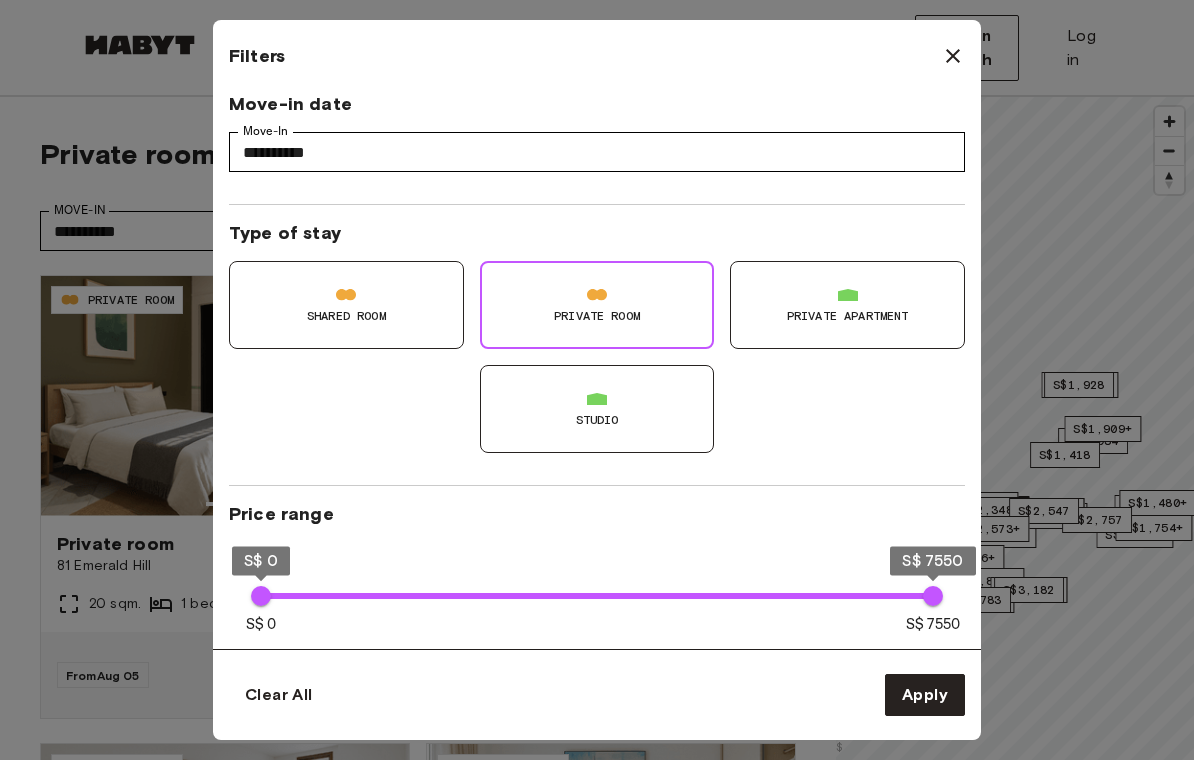 click on "Studio" at bounding box center (597, 409) 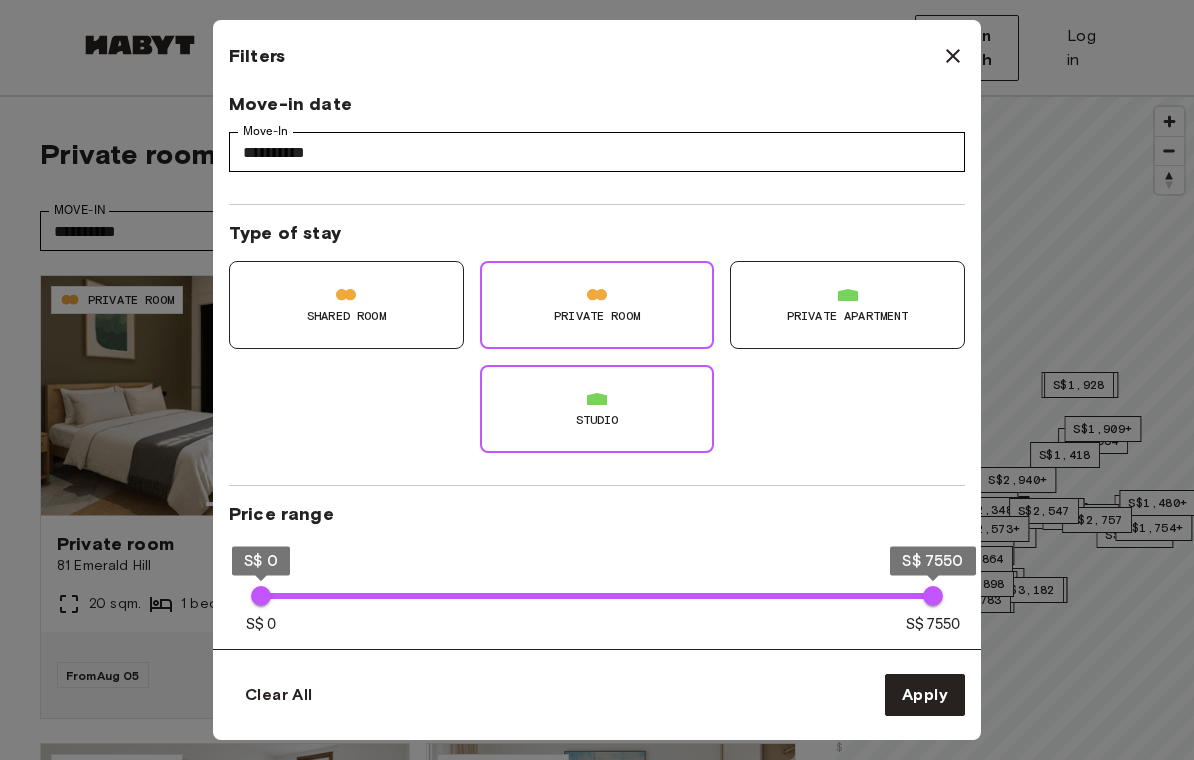 type on "**********" 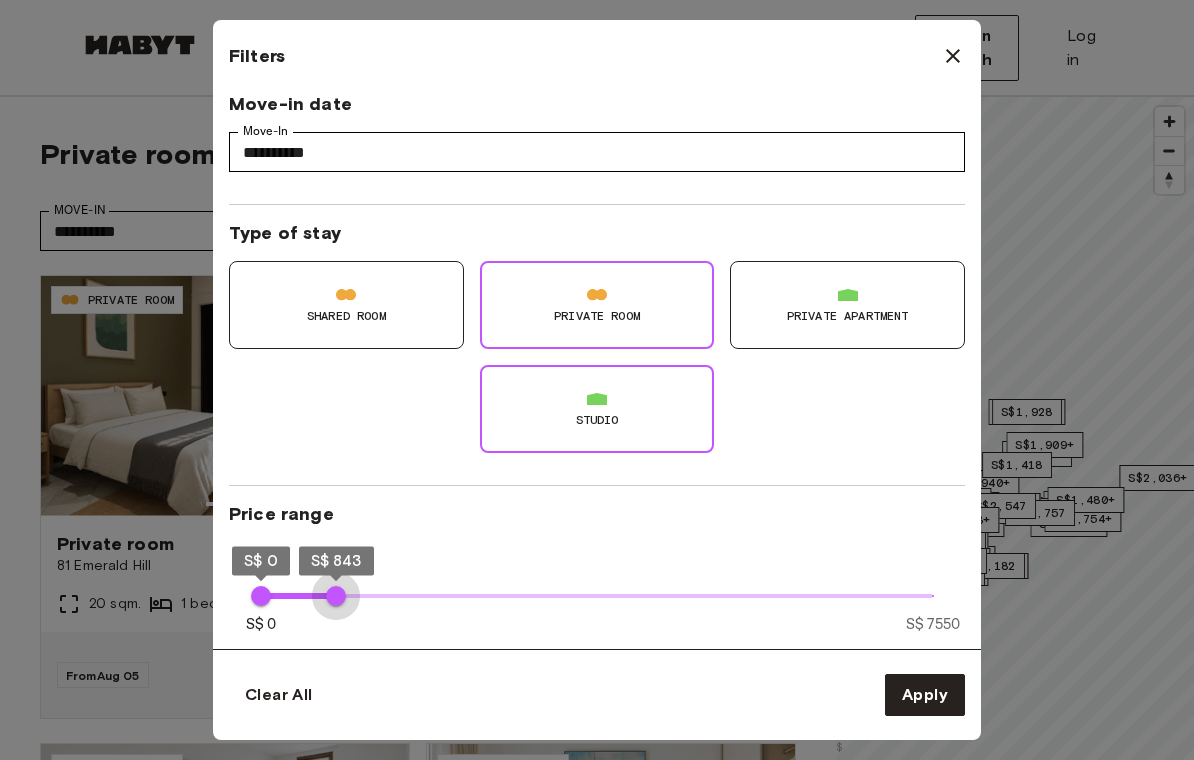 type on "***" 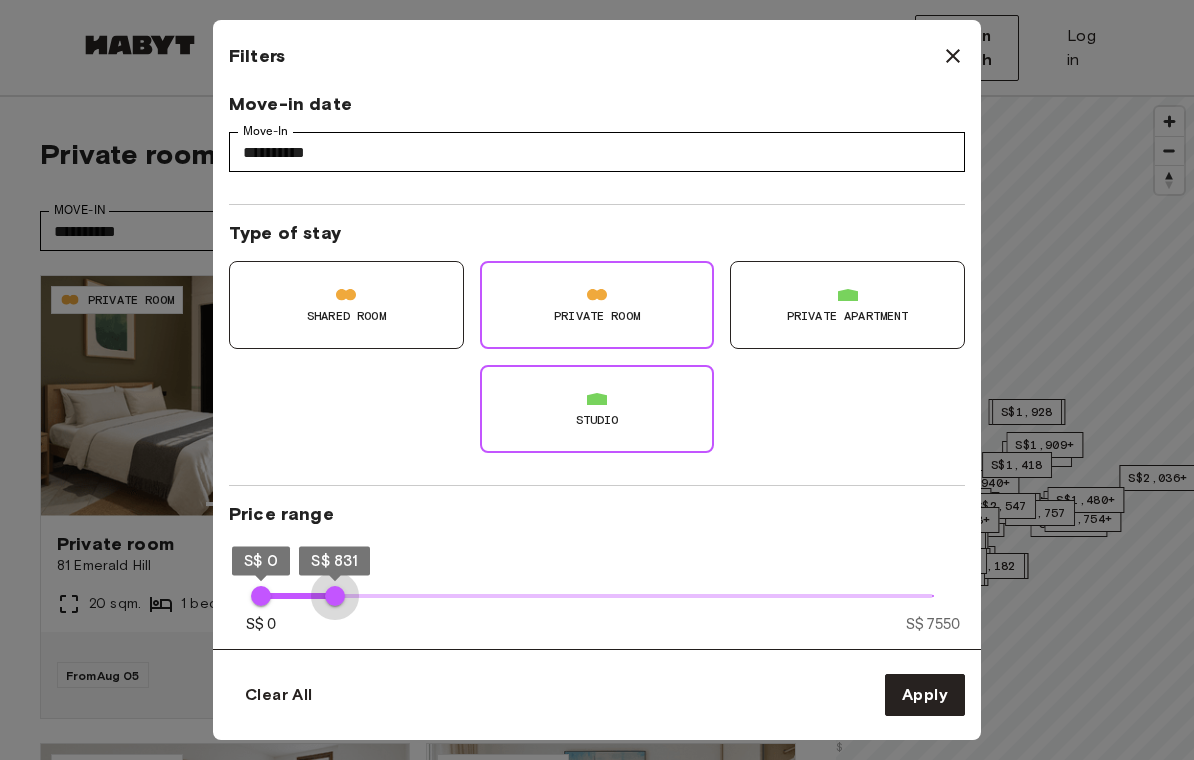 type on "***" 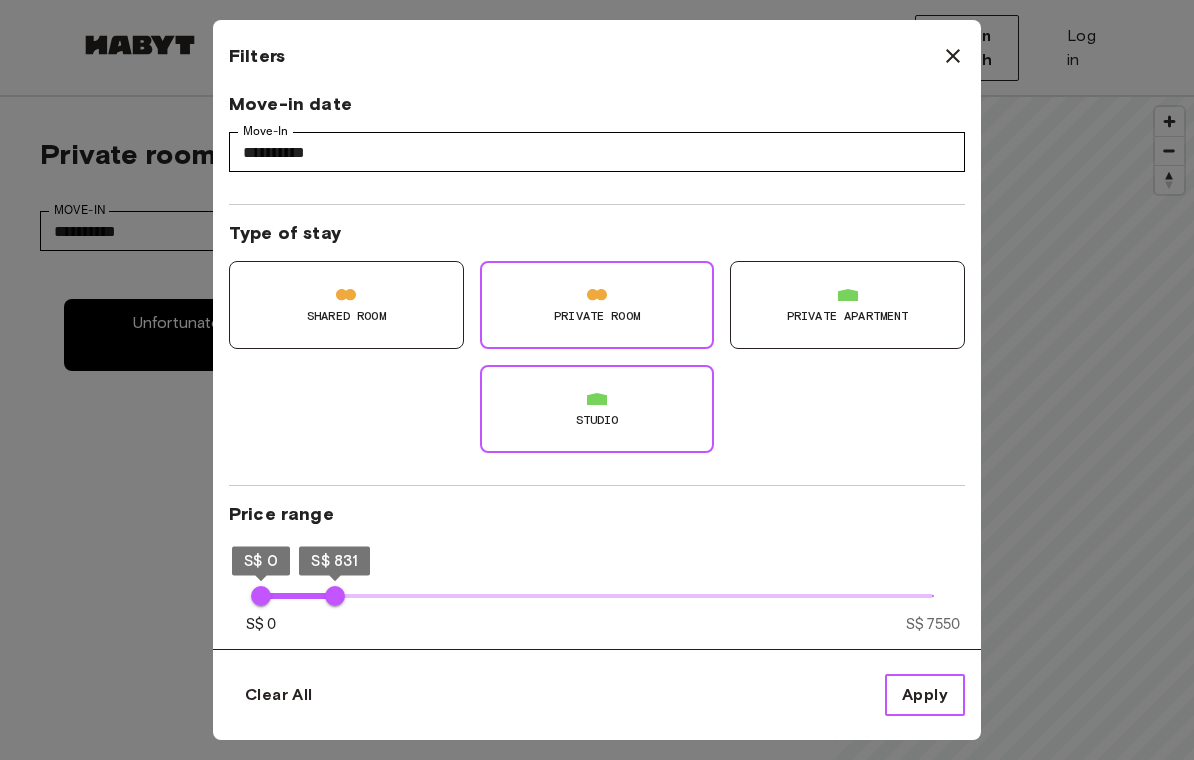 click on "Apply" at bounding box center (925, 695) 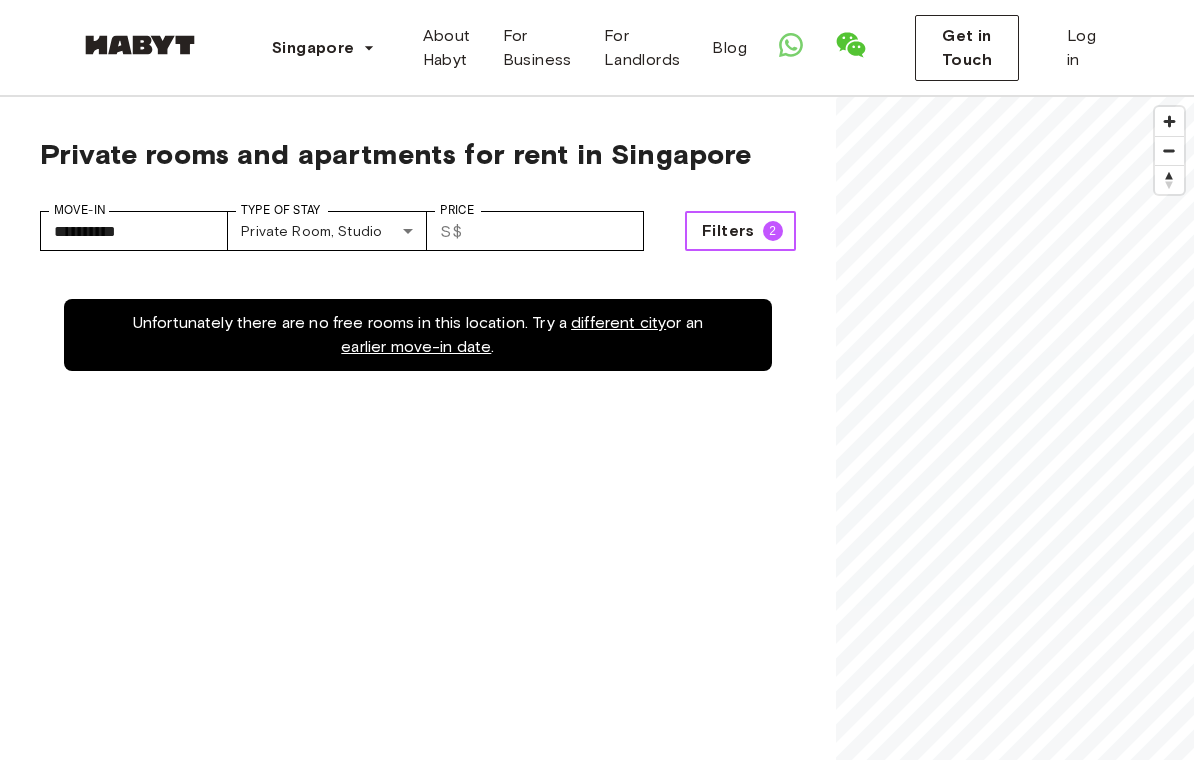 click on "2" at bounding box center [773, 231] 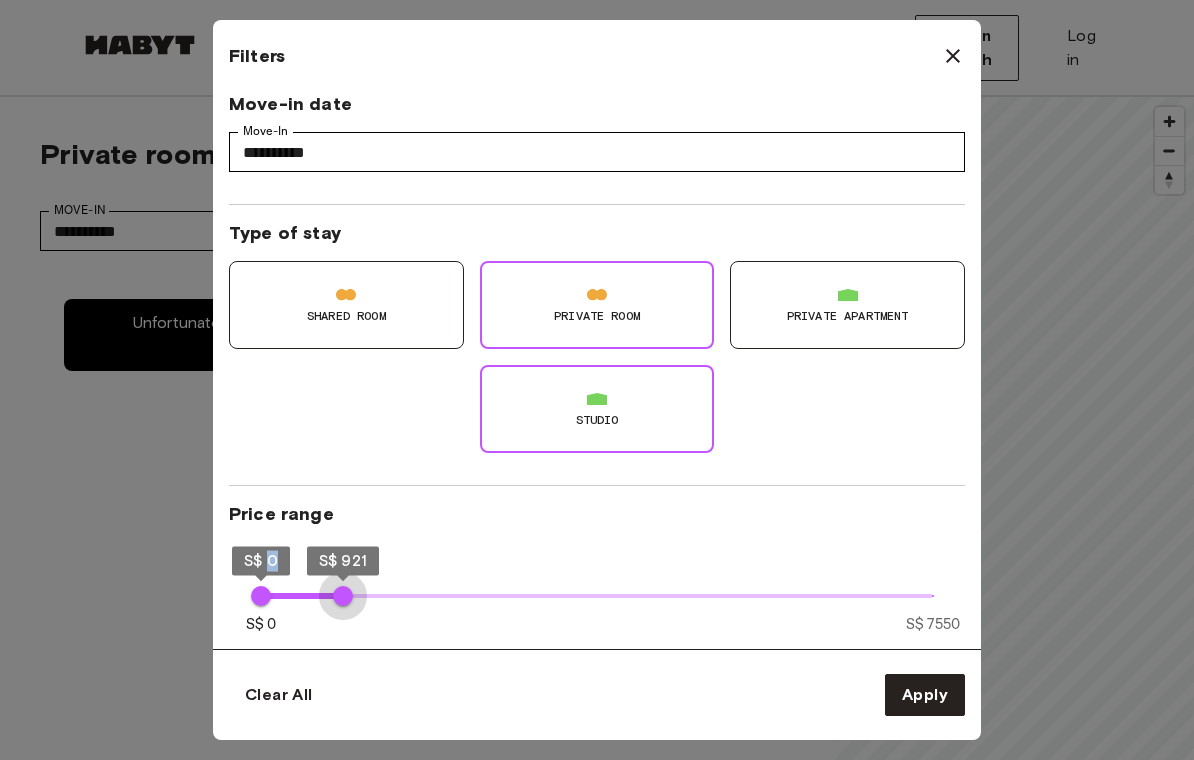type on "***" 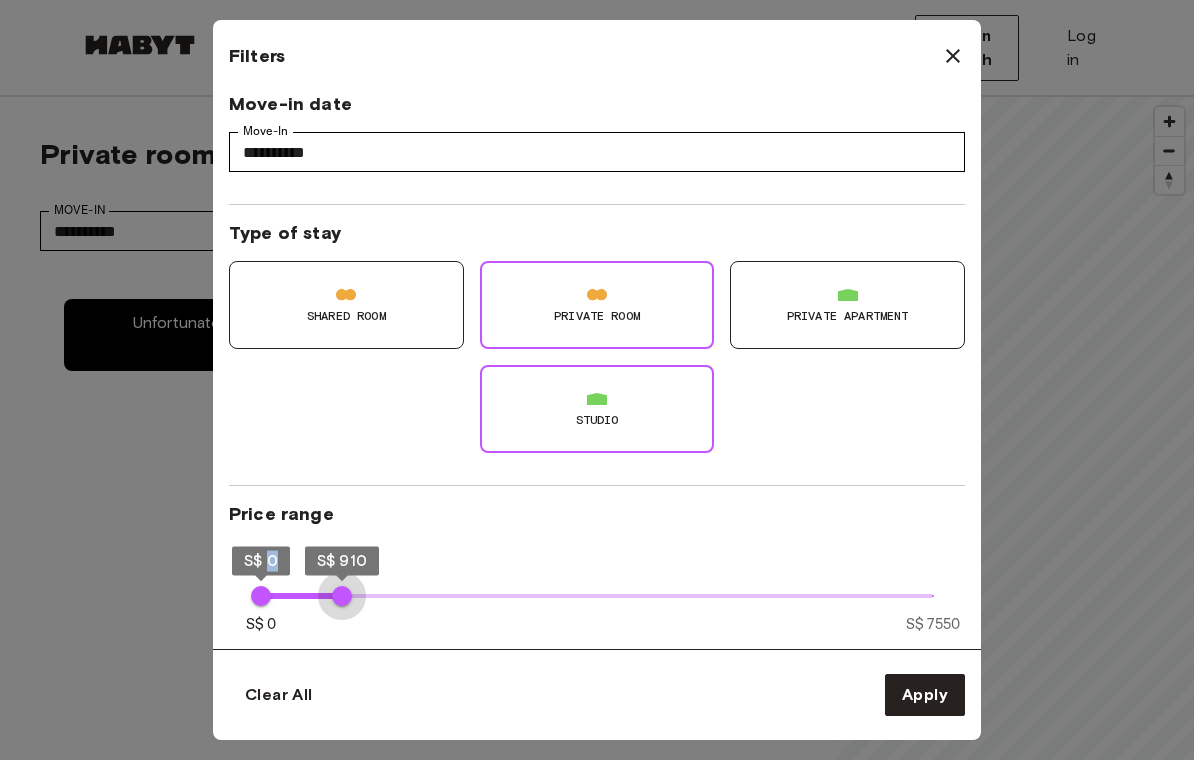 type on "***" 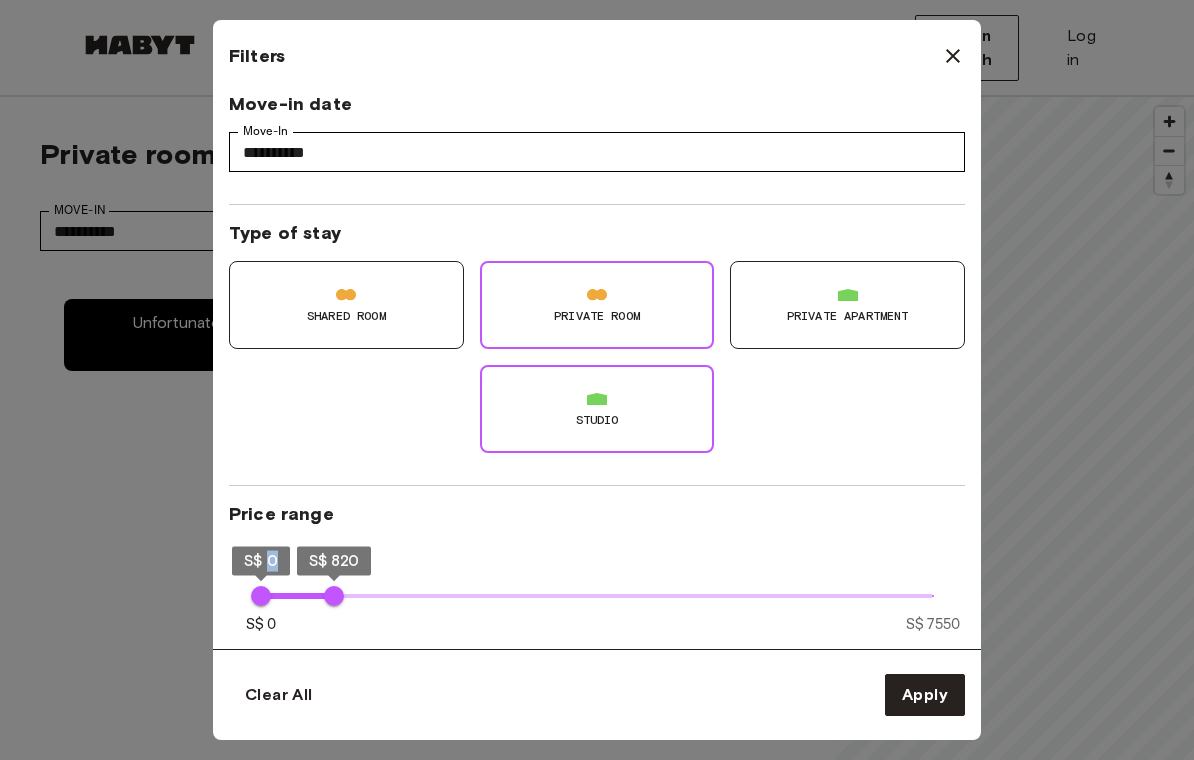 click on "S$ 820" at bounding box center (334, 596) 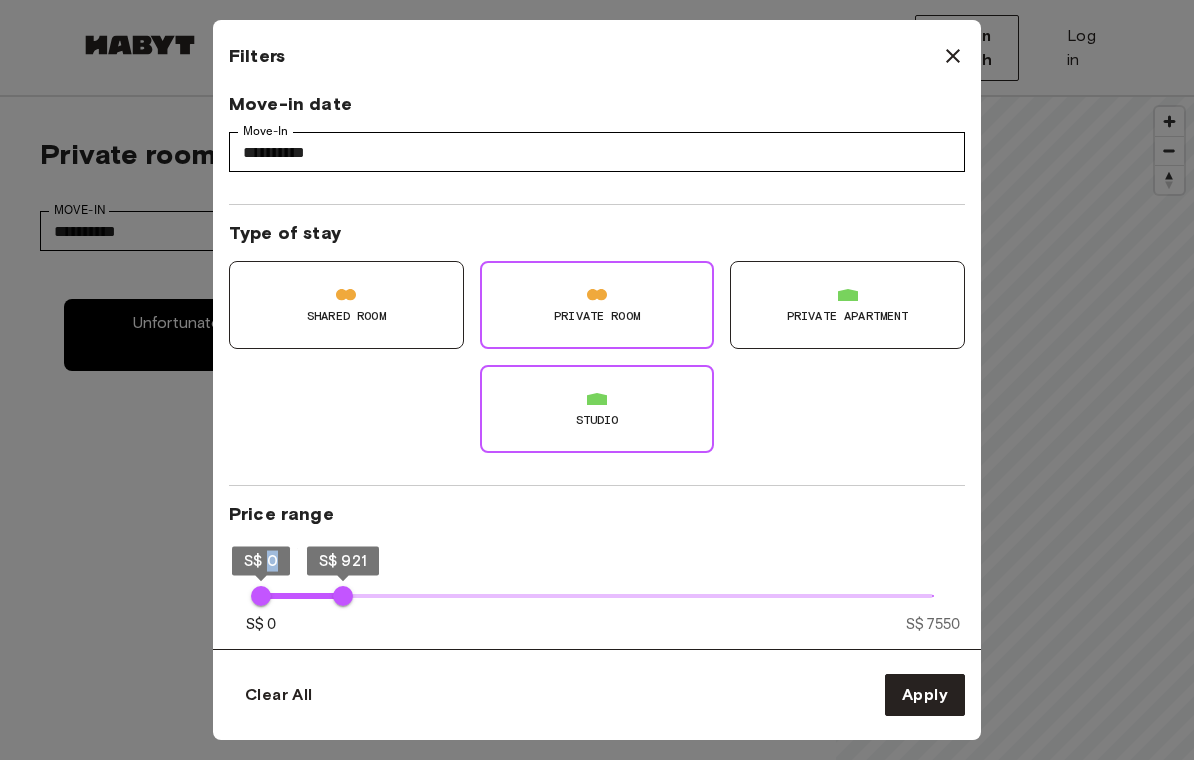 type on "***" 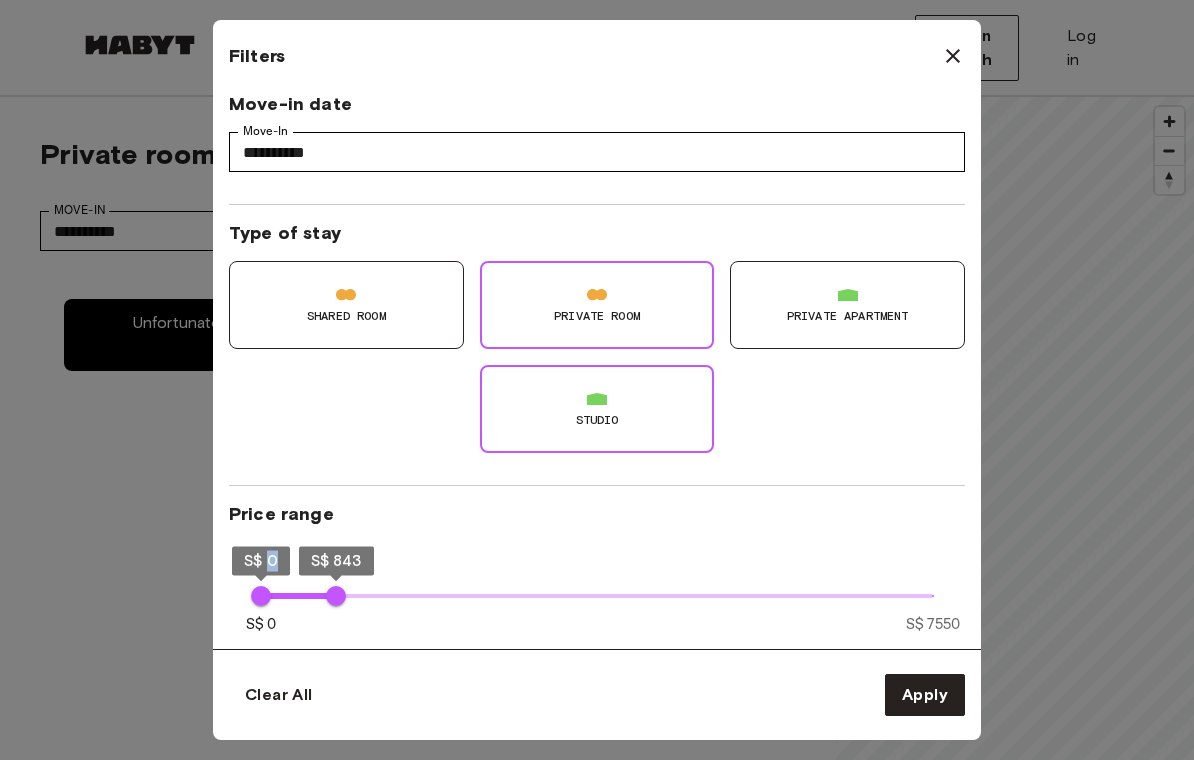 click on "S$ 843" at bounding box center [336, 596] 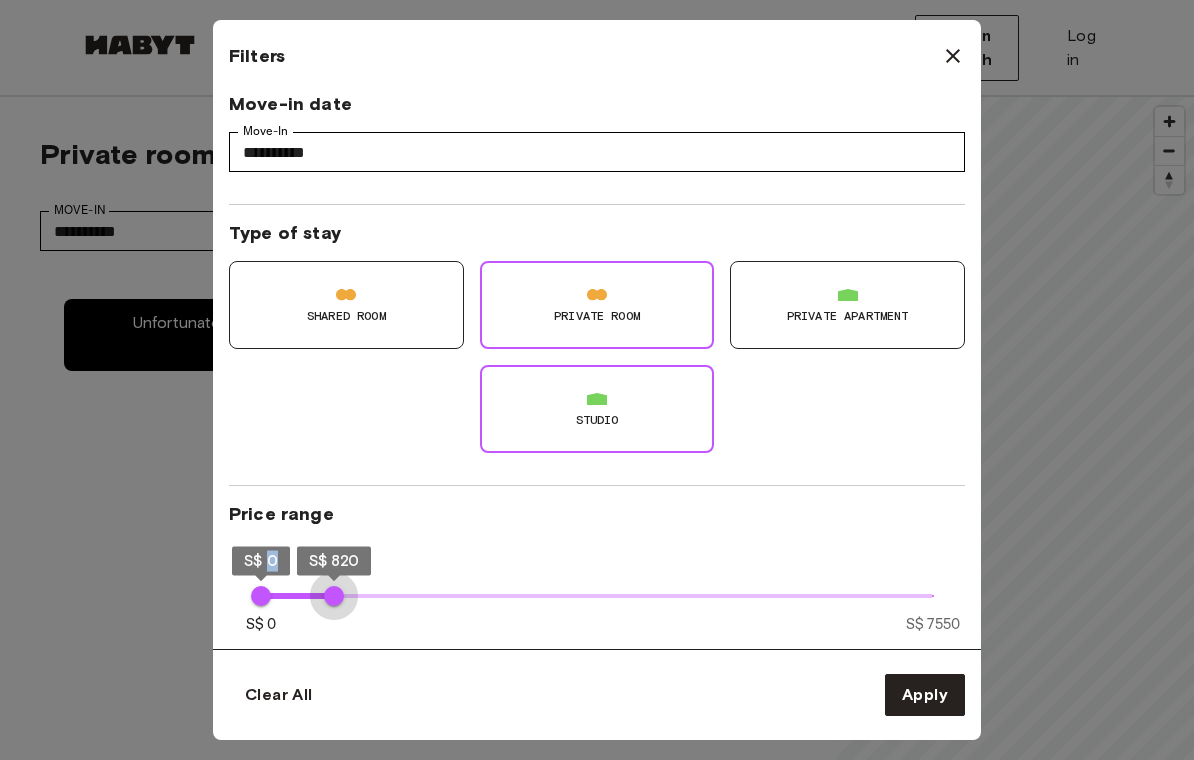 type on "***" 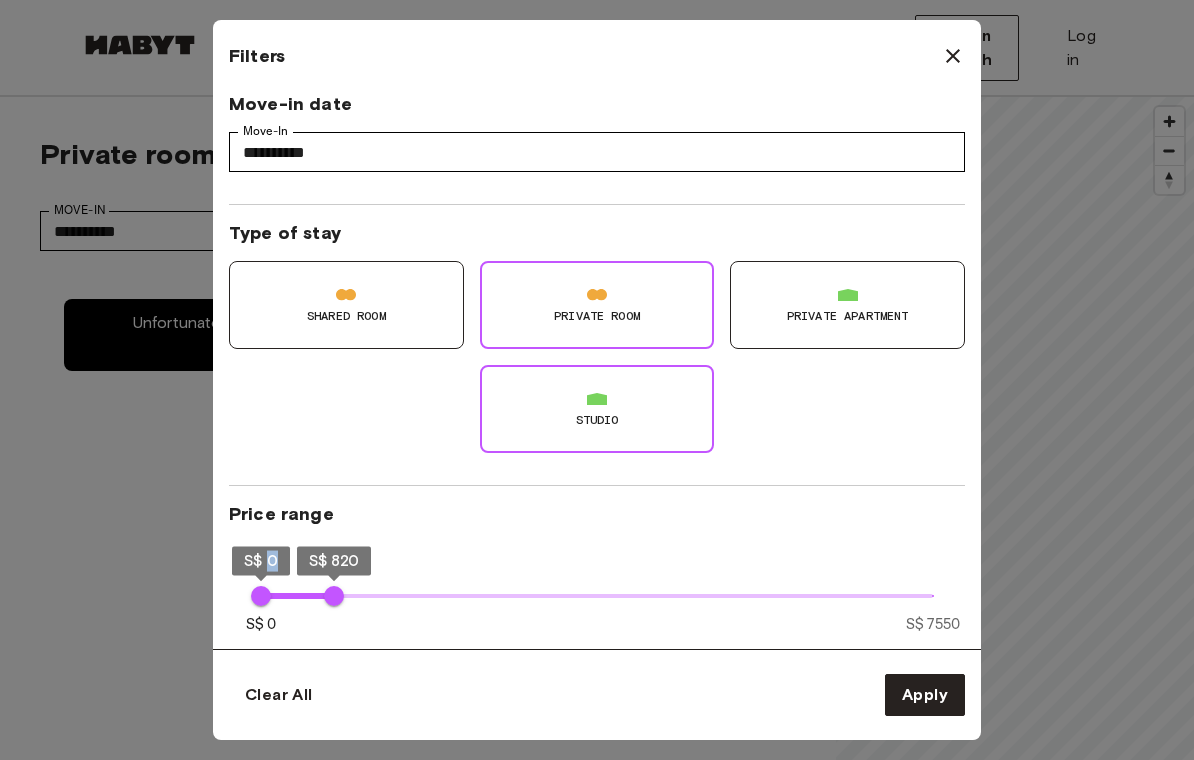 click on "S$ 820" at bounding box center (334, 596) 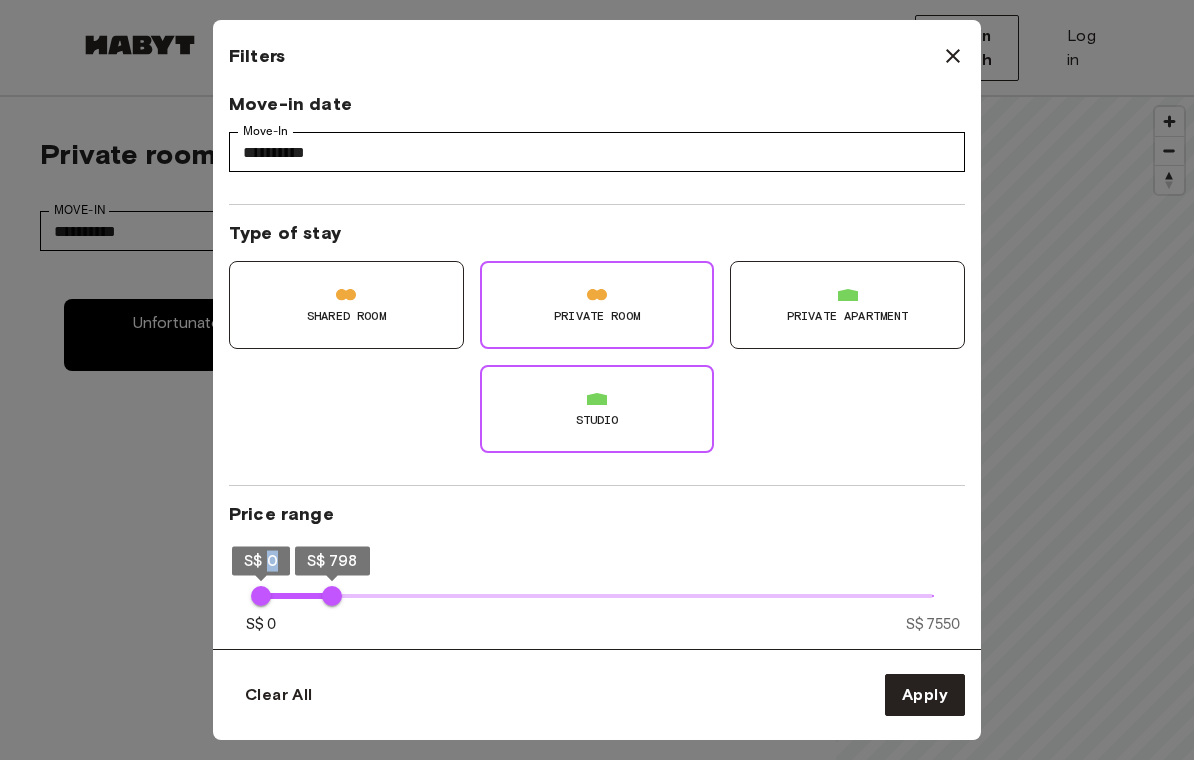 click on "S$ 798" at bounding box center [332, 596] 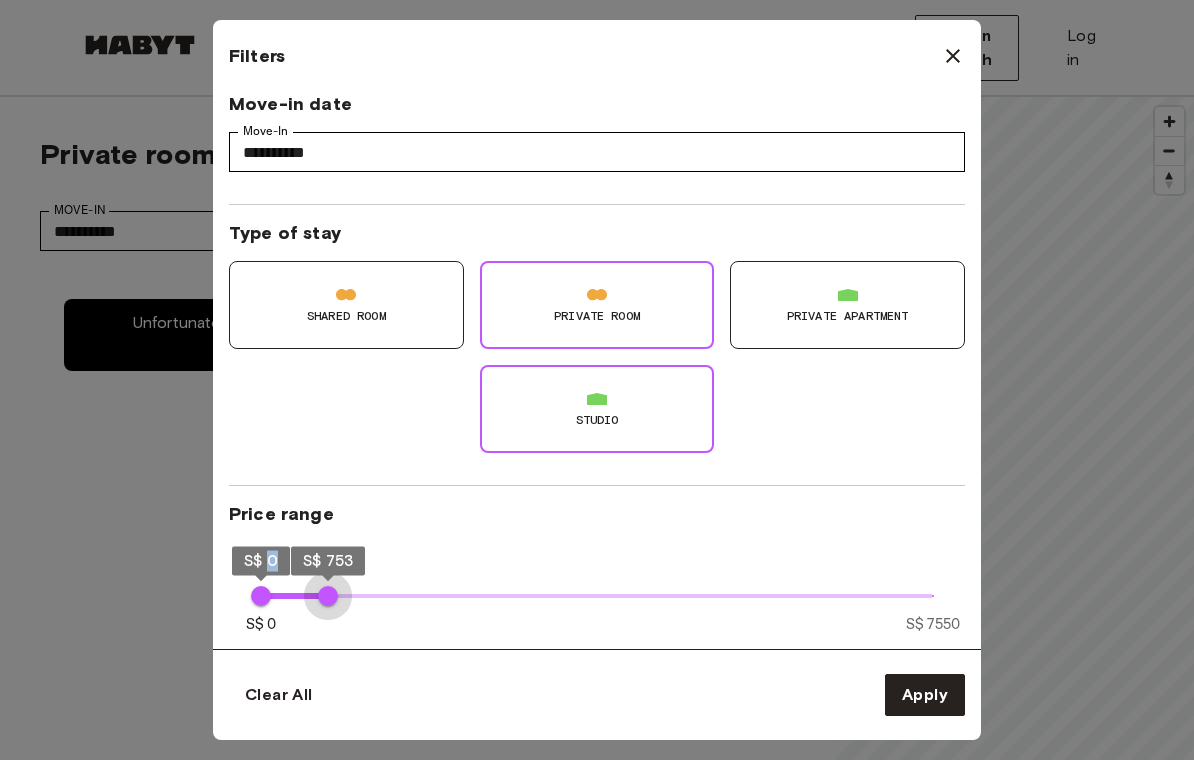 type on "***" 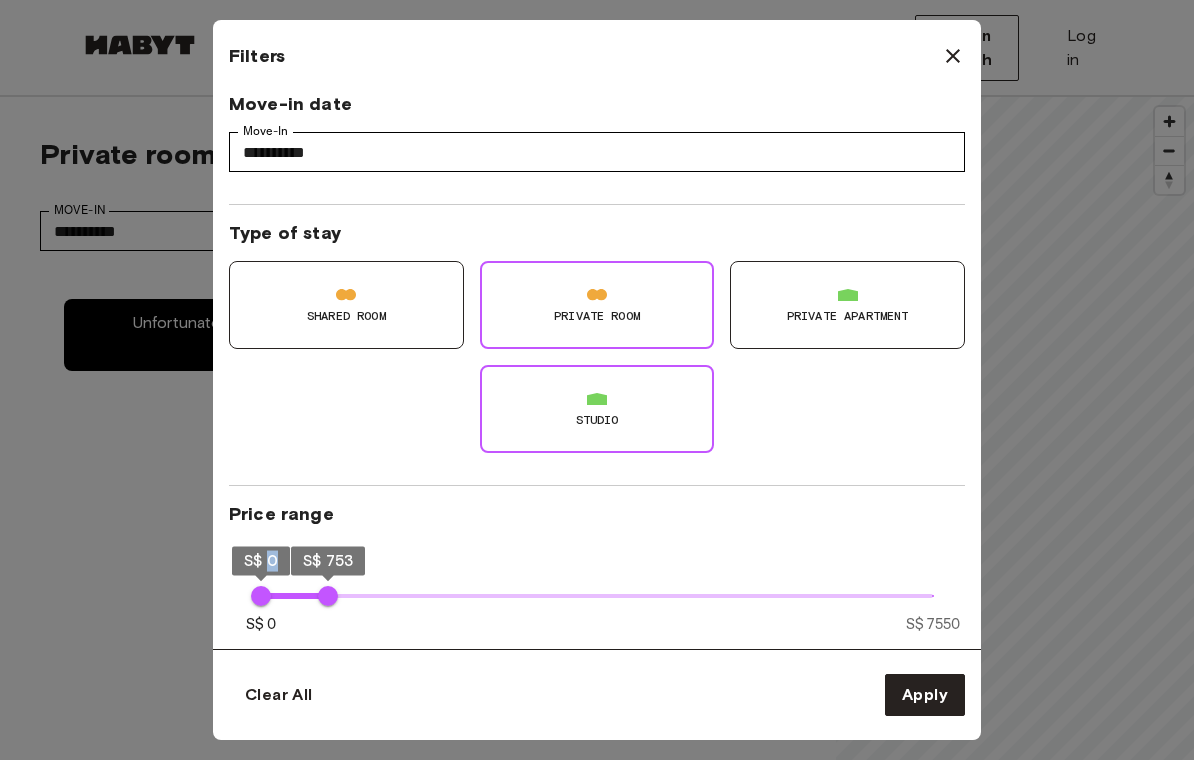 click on "S$ 753" at bounding box center (328, 596) 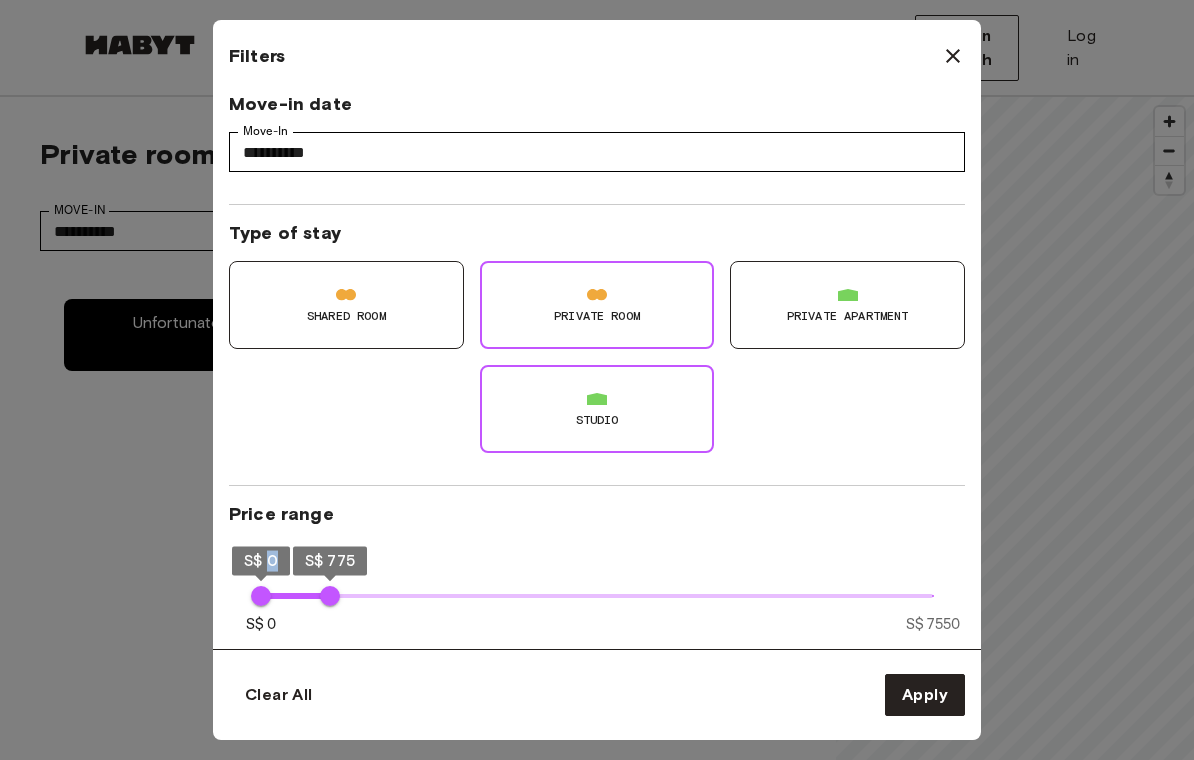 type on "***" 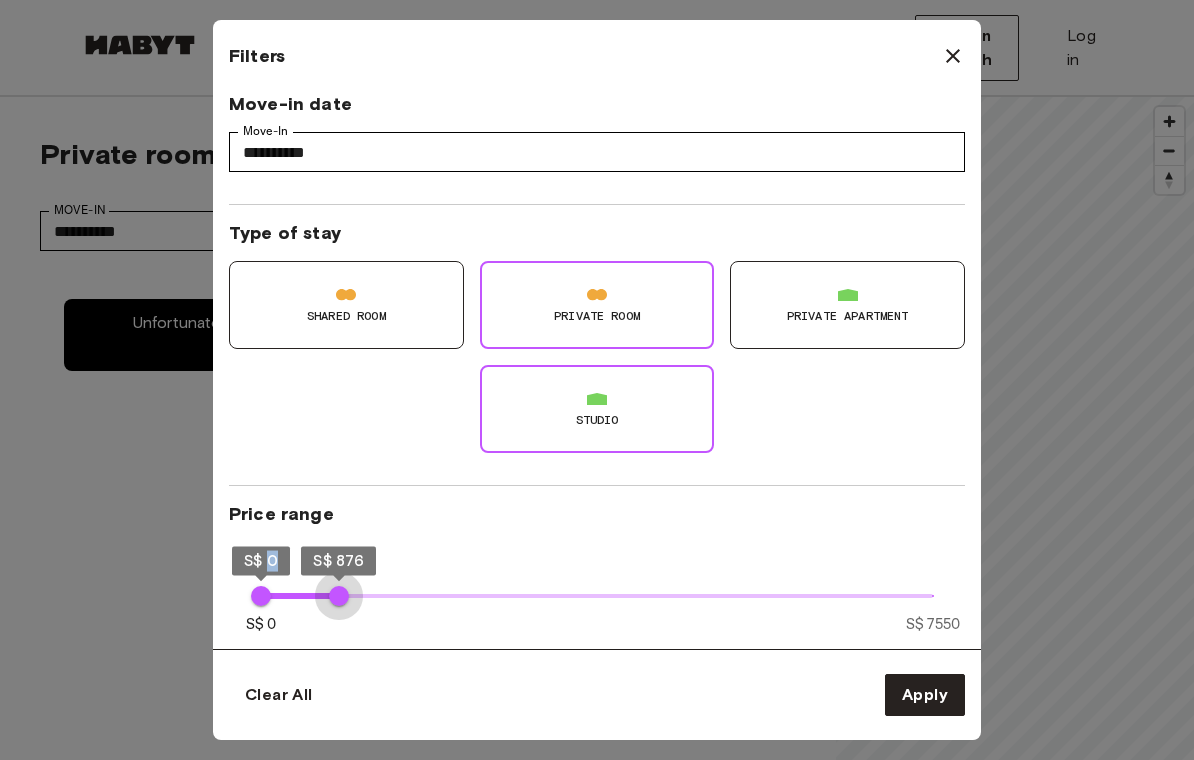 type on "***" 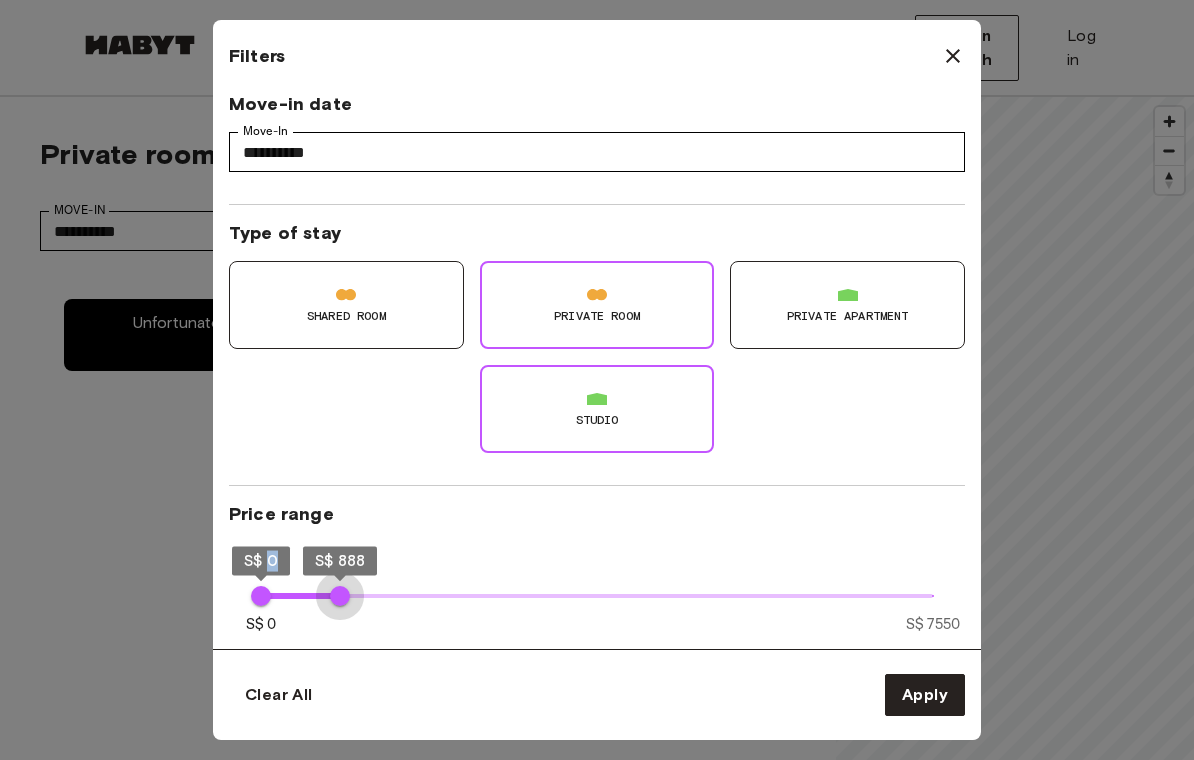 type on "***" 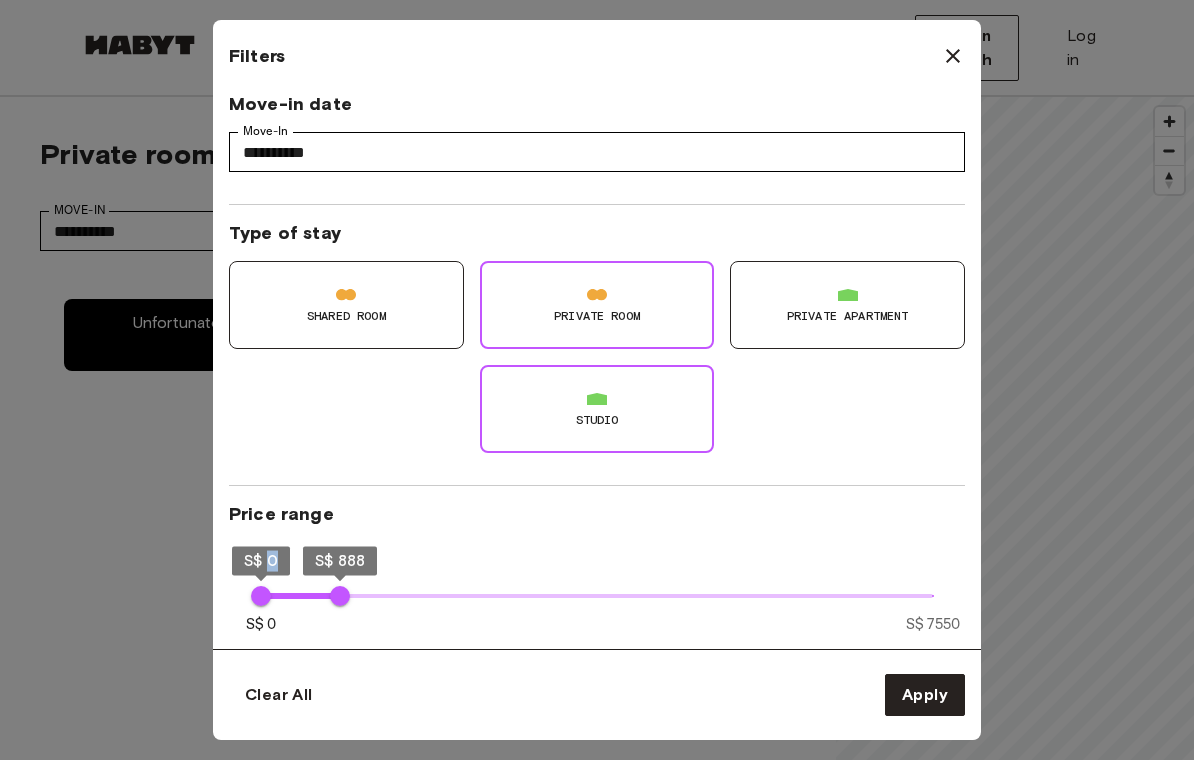 click on "S$ 0 S$ 7550 S$ 0 S$ 888" at bounding box center (597, 593) 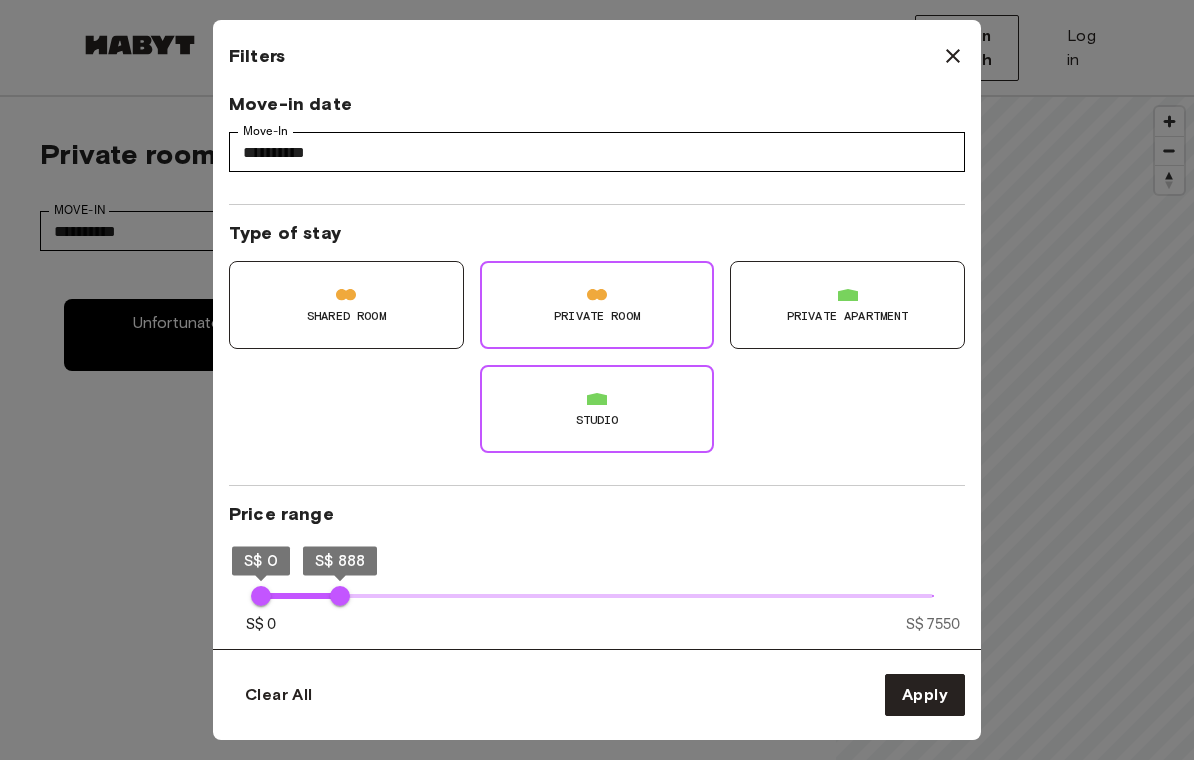 type on "***" 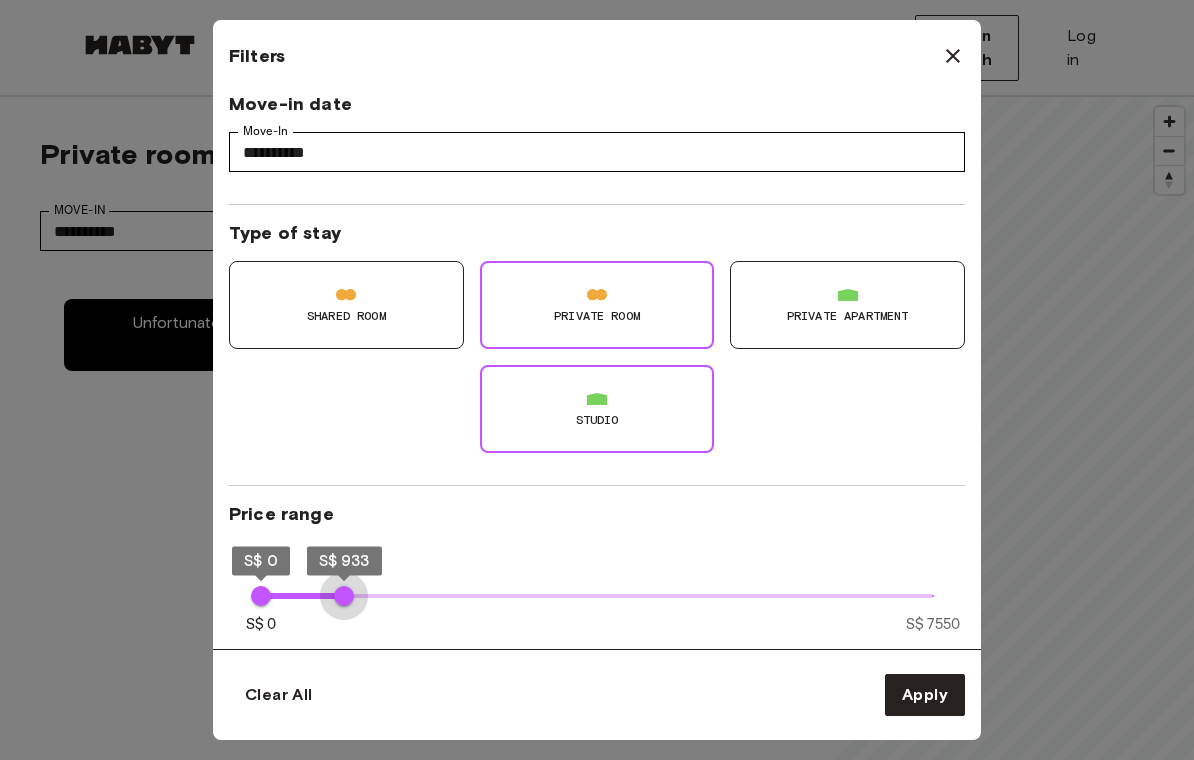type on "***" 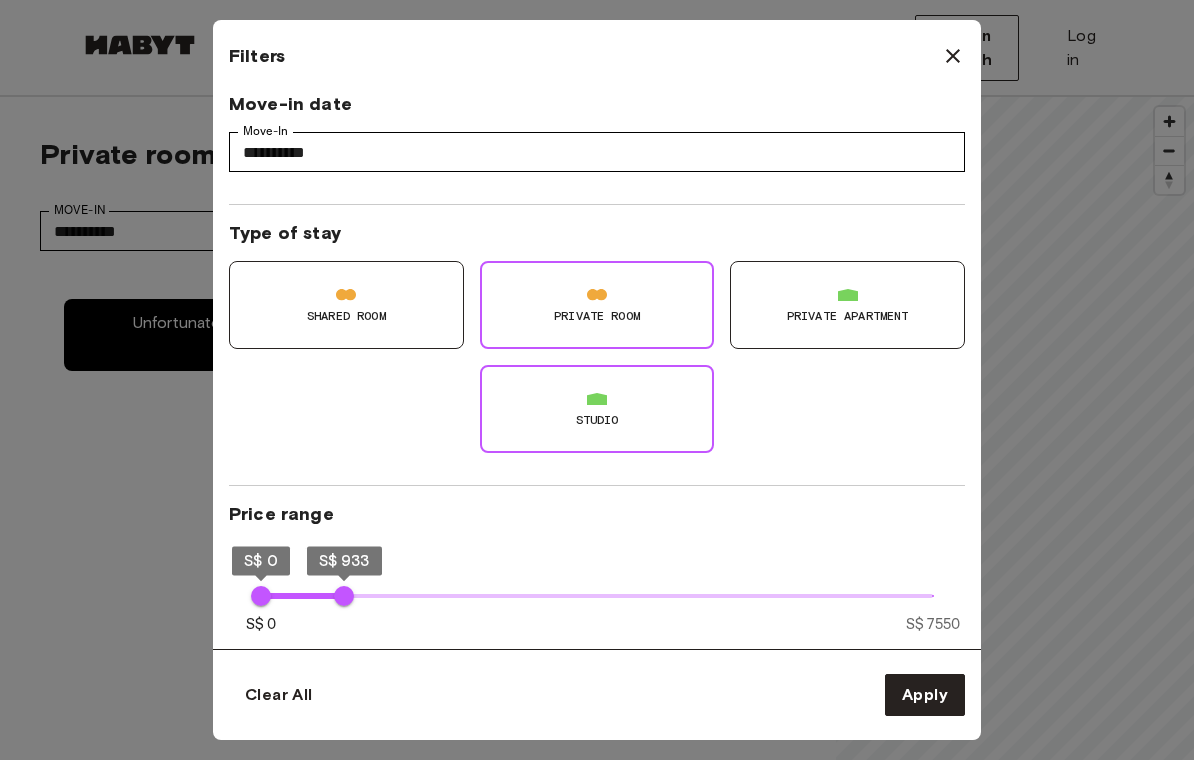 click on "S$ 933" at bounding box center (344, 596) 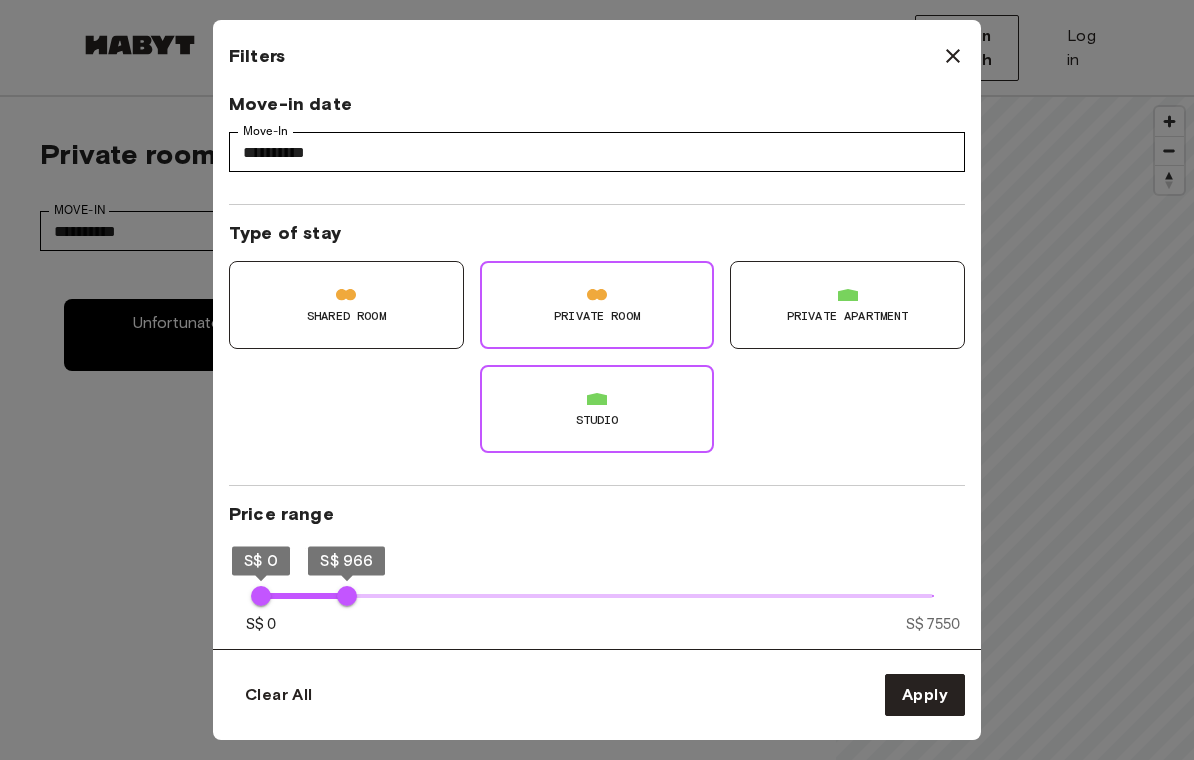 click on "S$ 966" at bounding box center [347, 596] 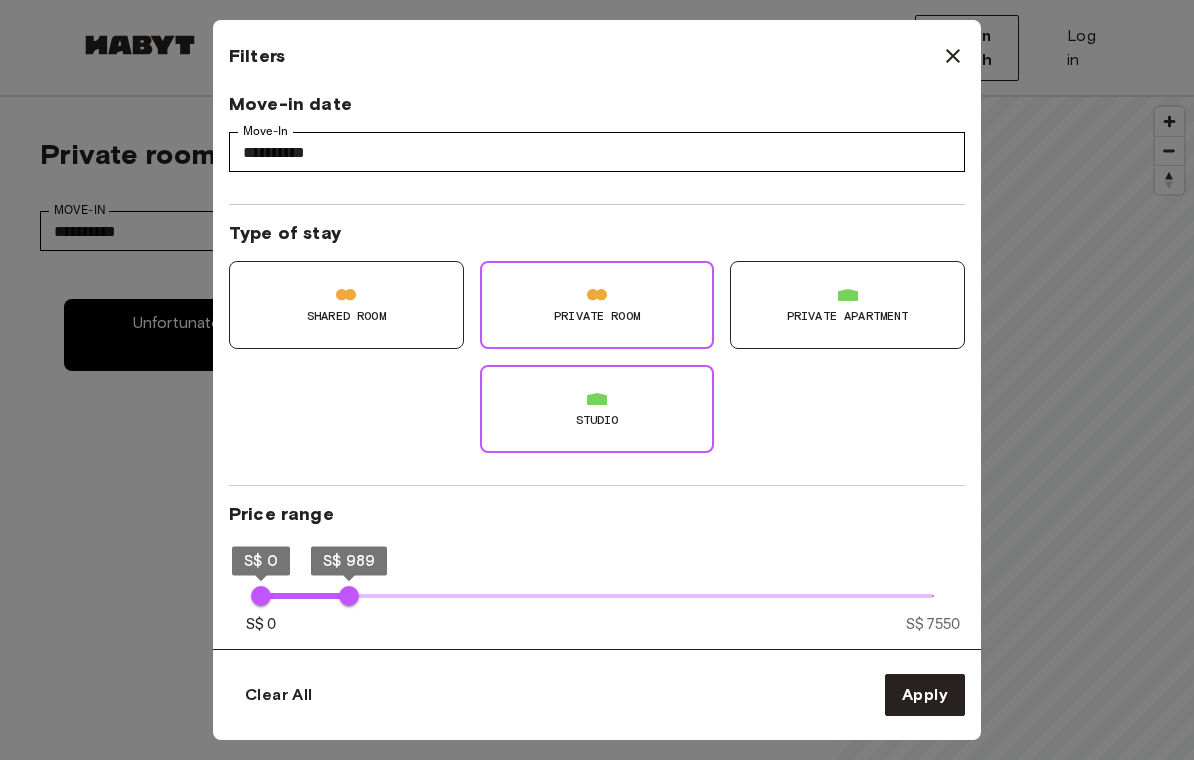 click on "S$ 989" at bounding box center [349, 596] 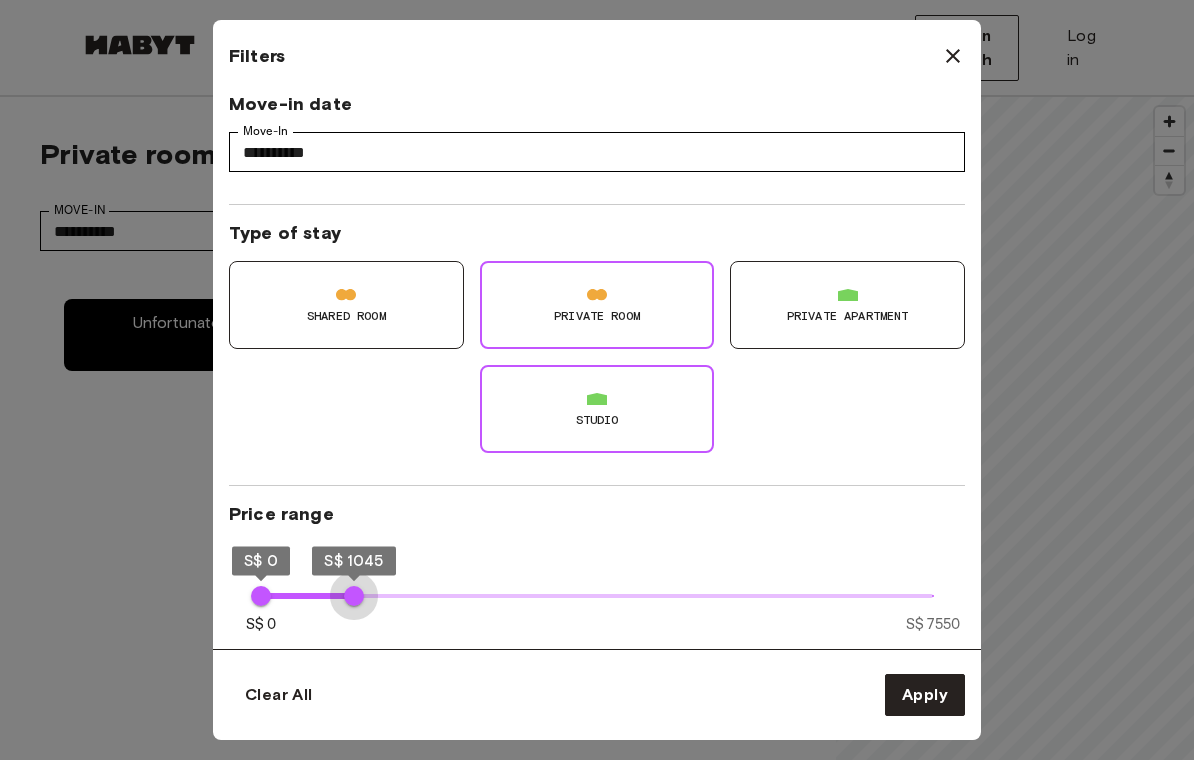 type on "****" 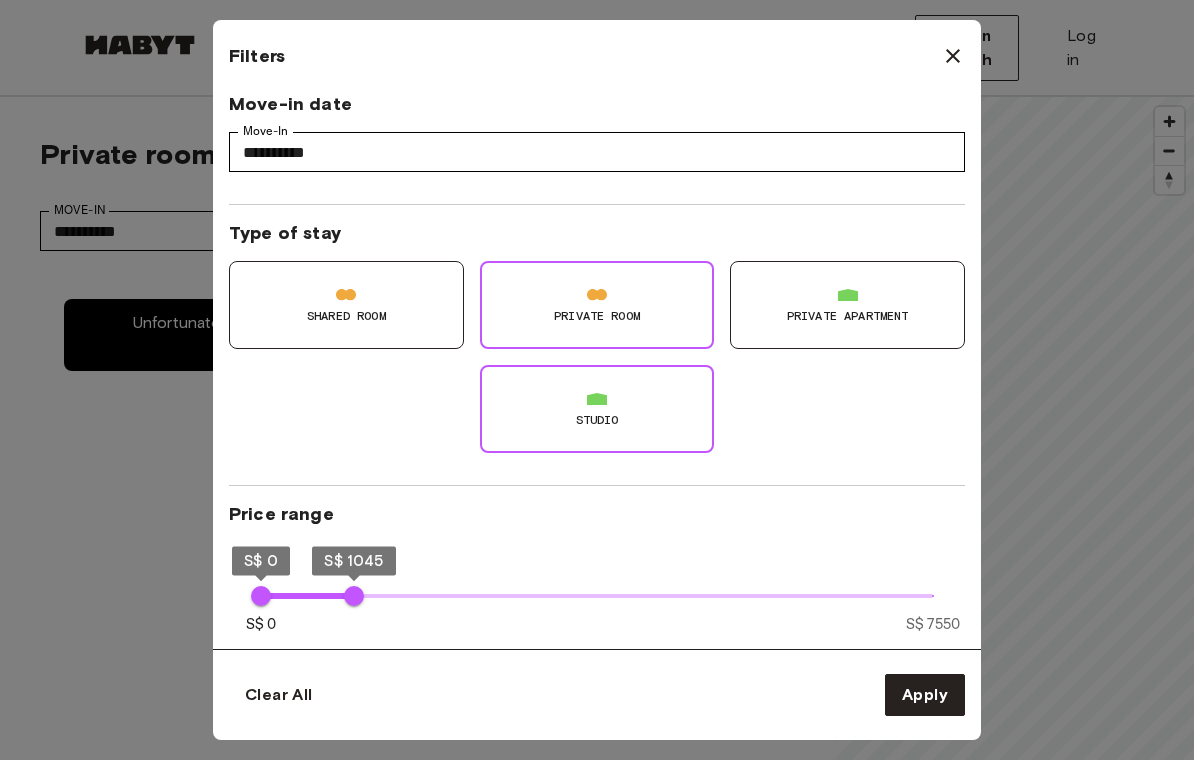 type on "***" 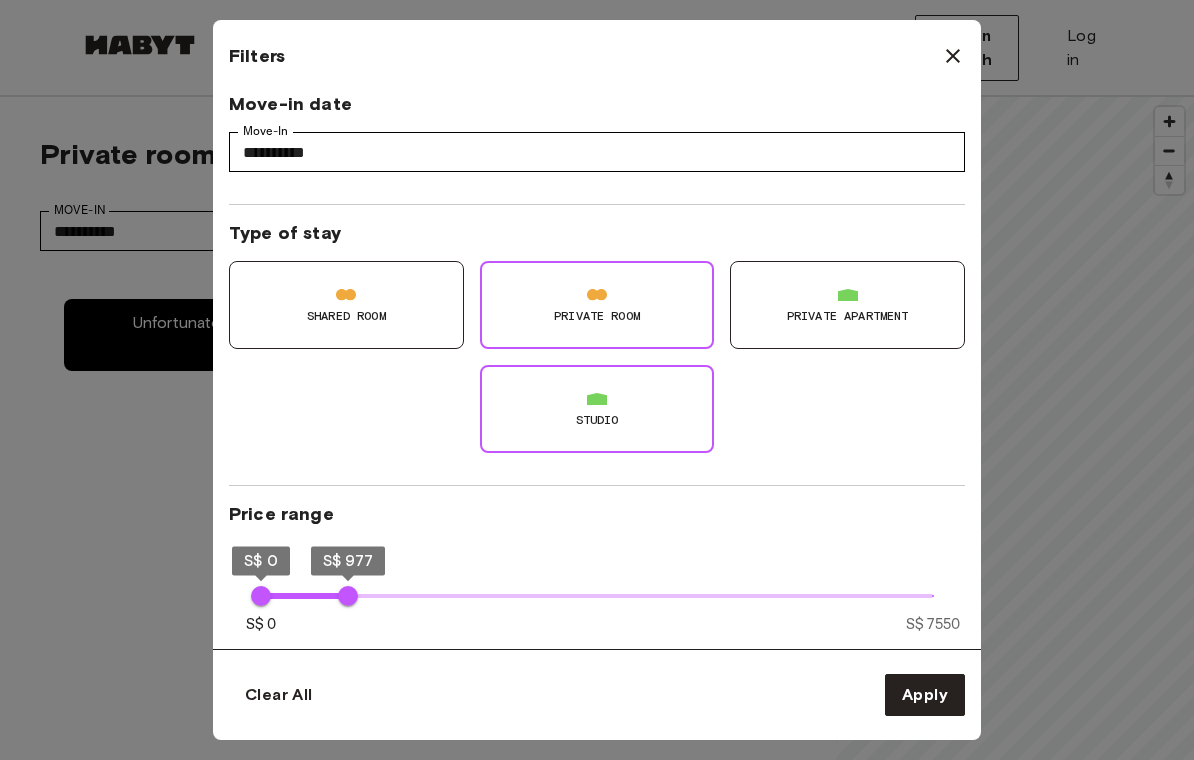 click on "S$ 977" at bounding box center (348, 596) 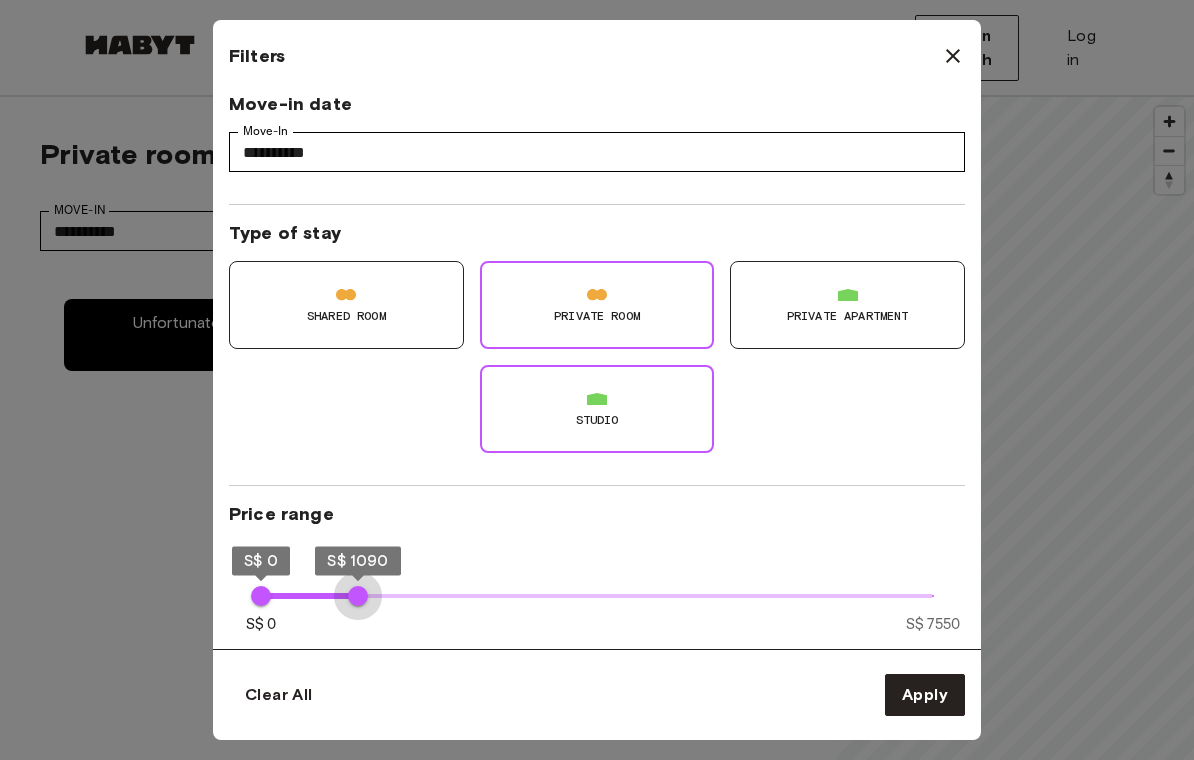 type on "****" 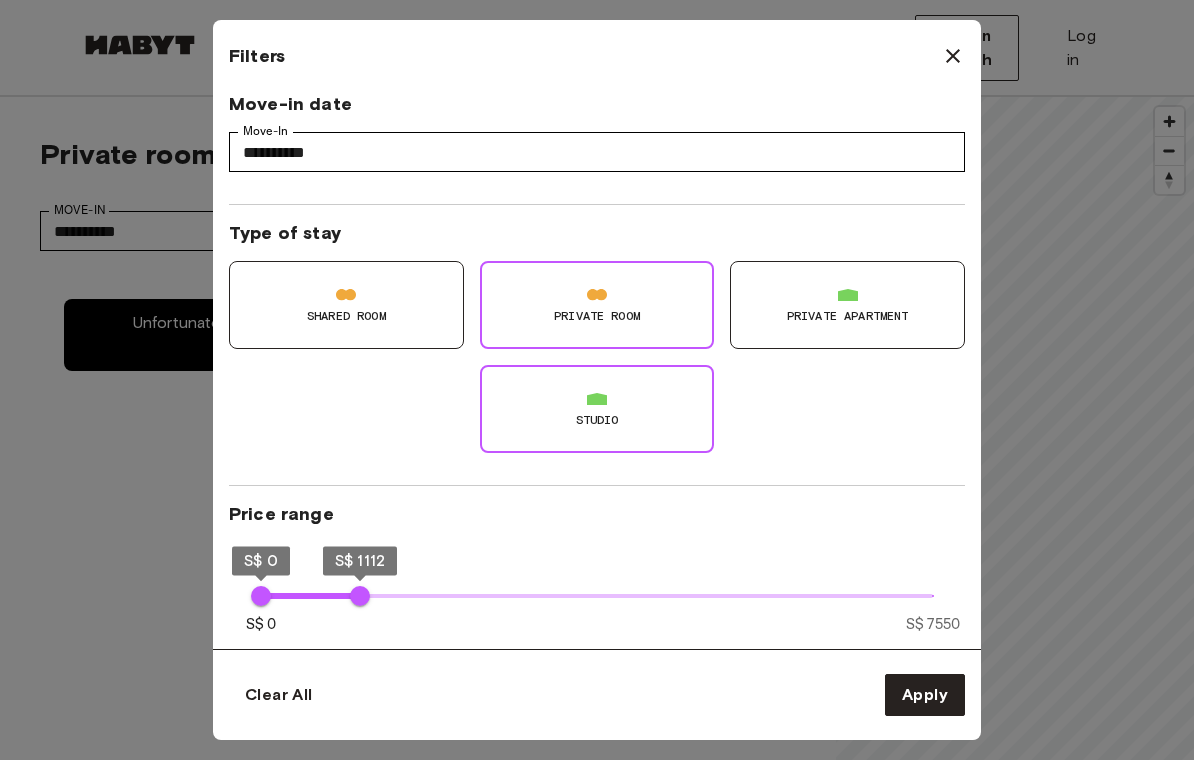 click on "S$ 1112" at bounding box center [360, 596] 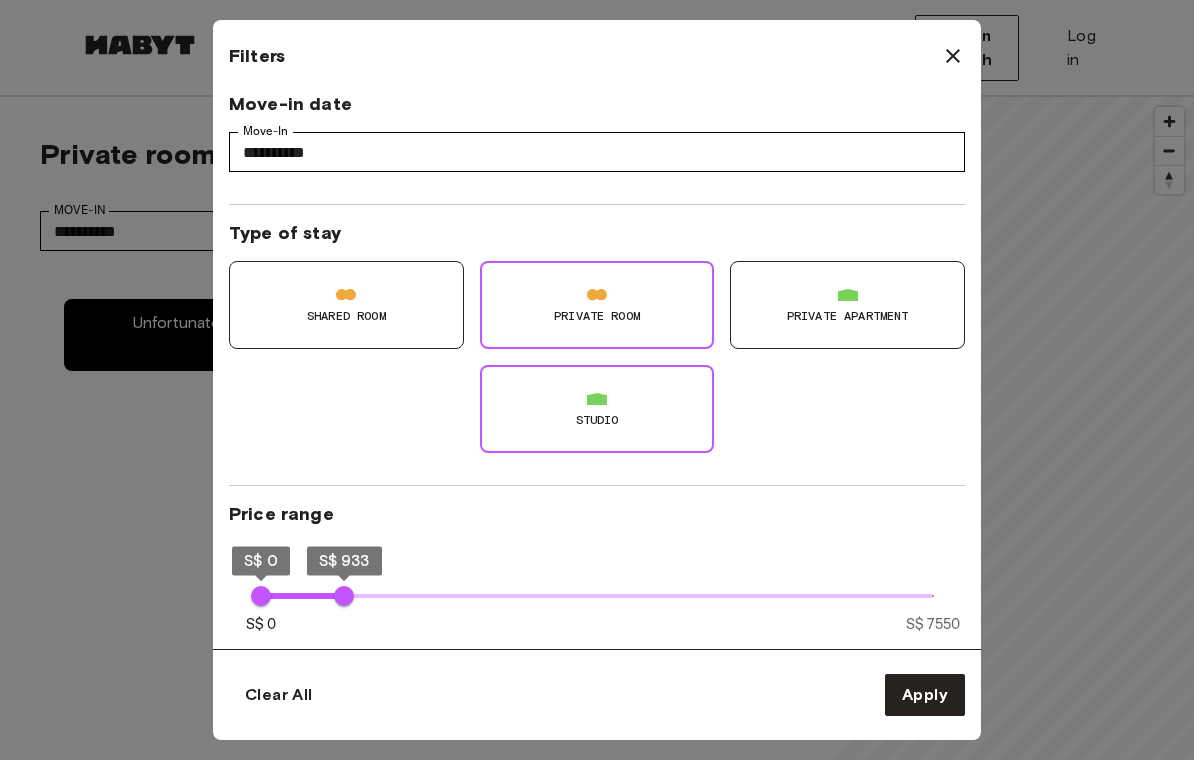 click on "Private apartment" at bounding box center [847, 305] 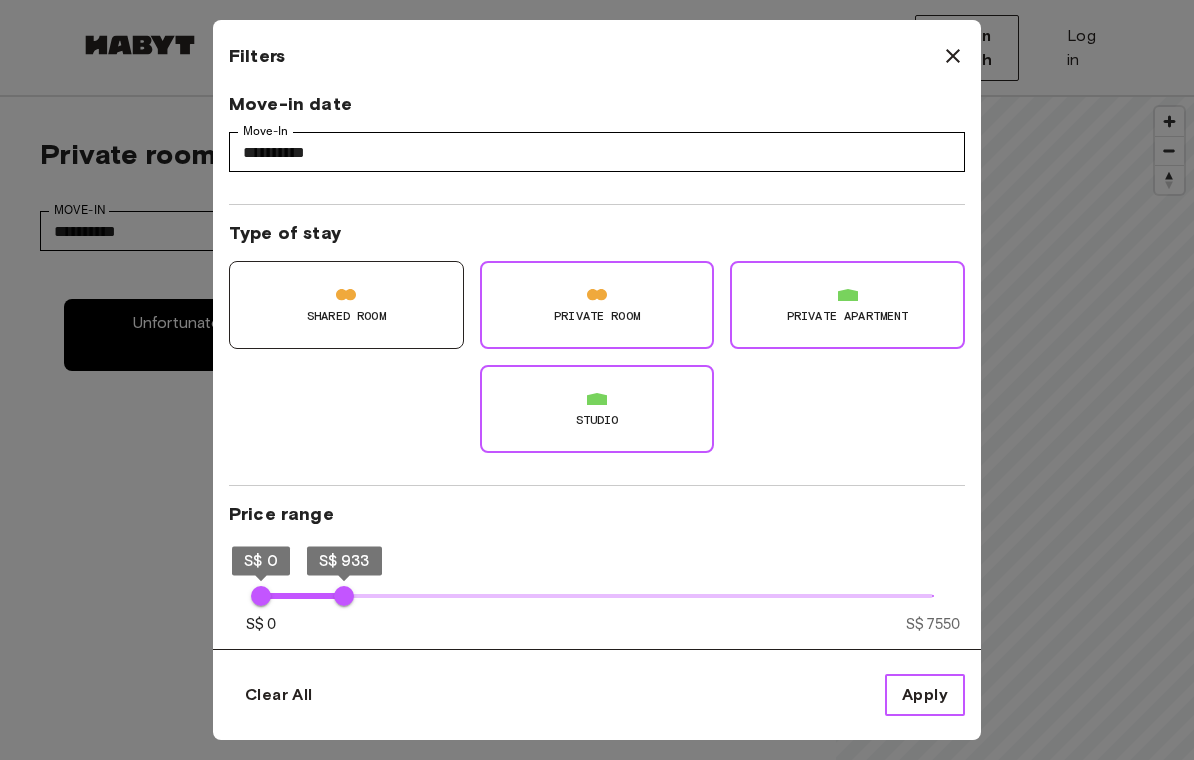 click on "Apply" at bounding box center (925, 695) 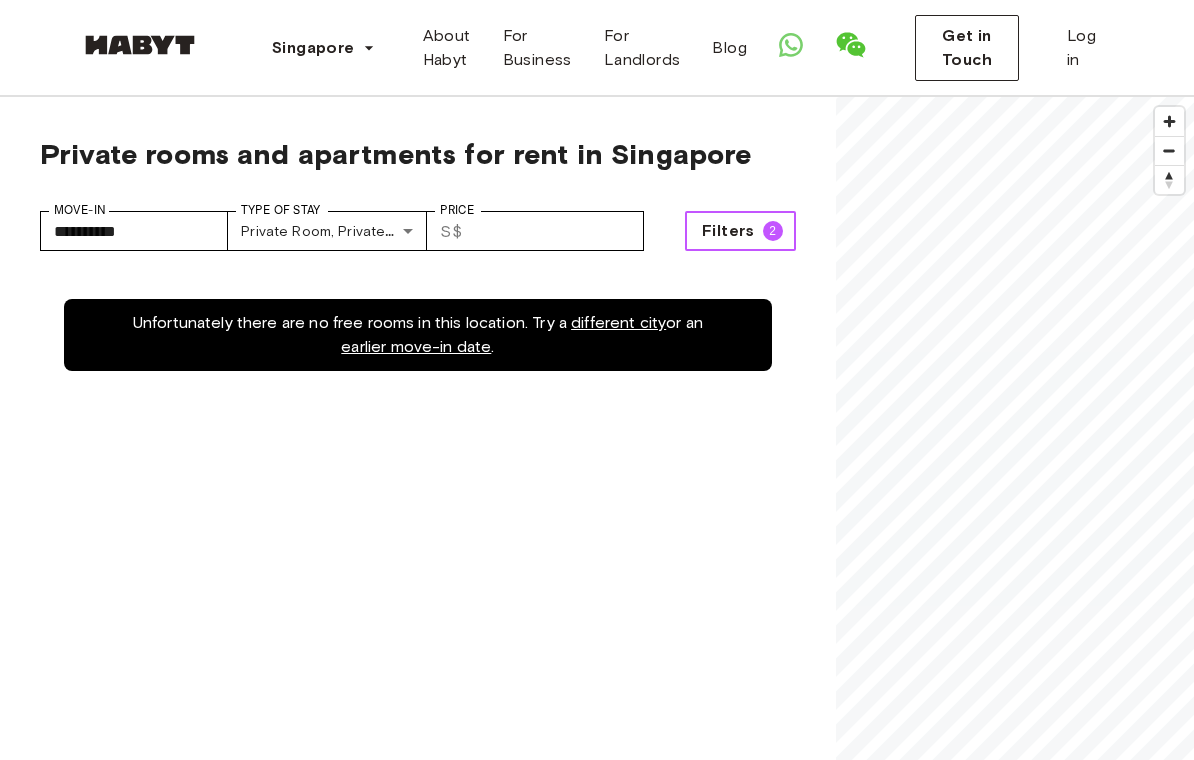 click on "Filters 2" at bounding box center [740, 231] 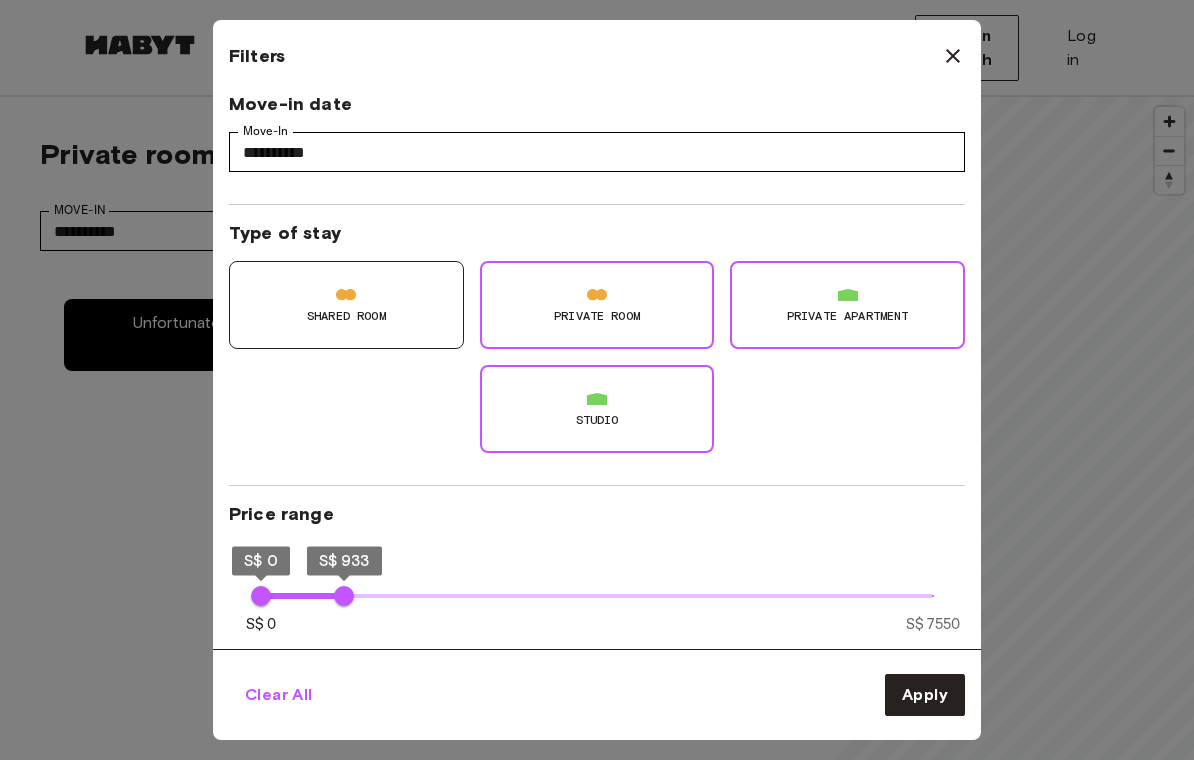 click on "Clear All" at bounding box center (279, 695) 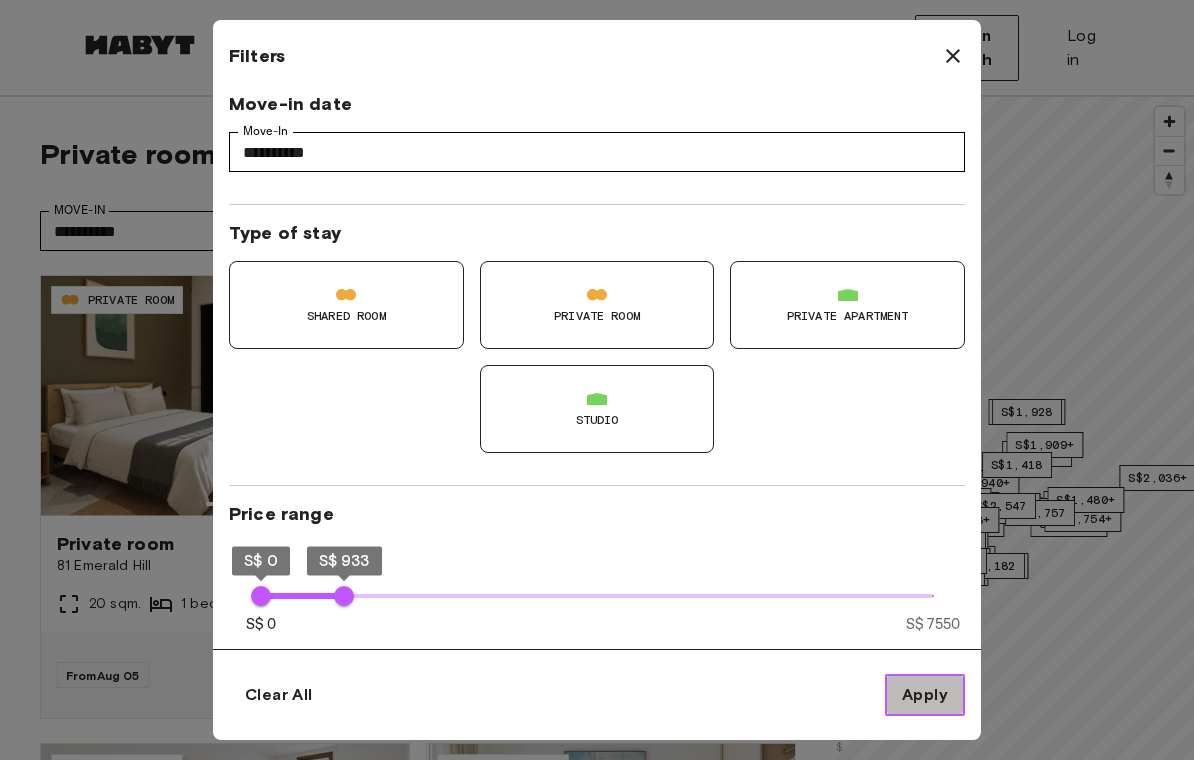 click on "Apply" at bounding box center (925, 695) 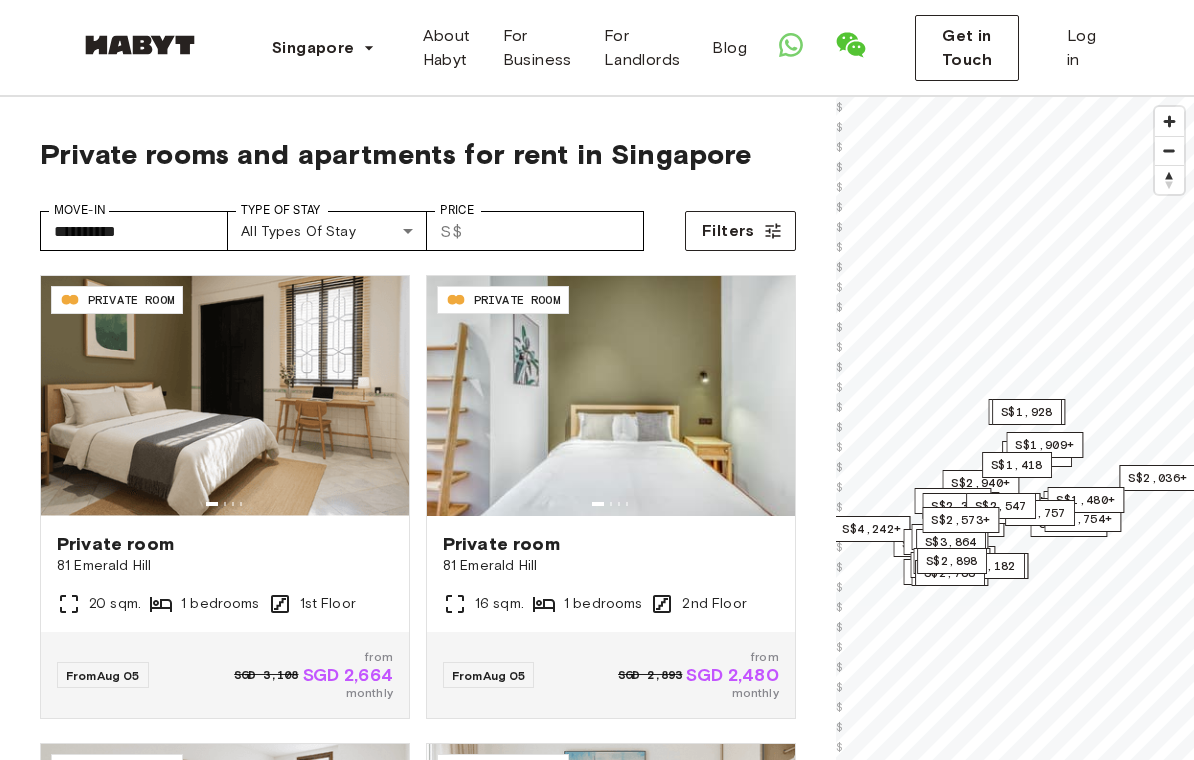 click on "**********" at bounding box center [597, 2428] 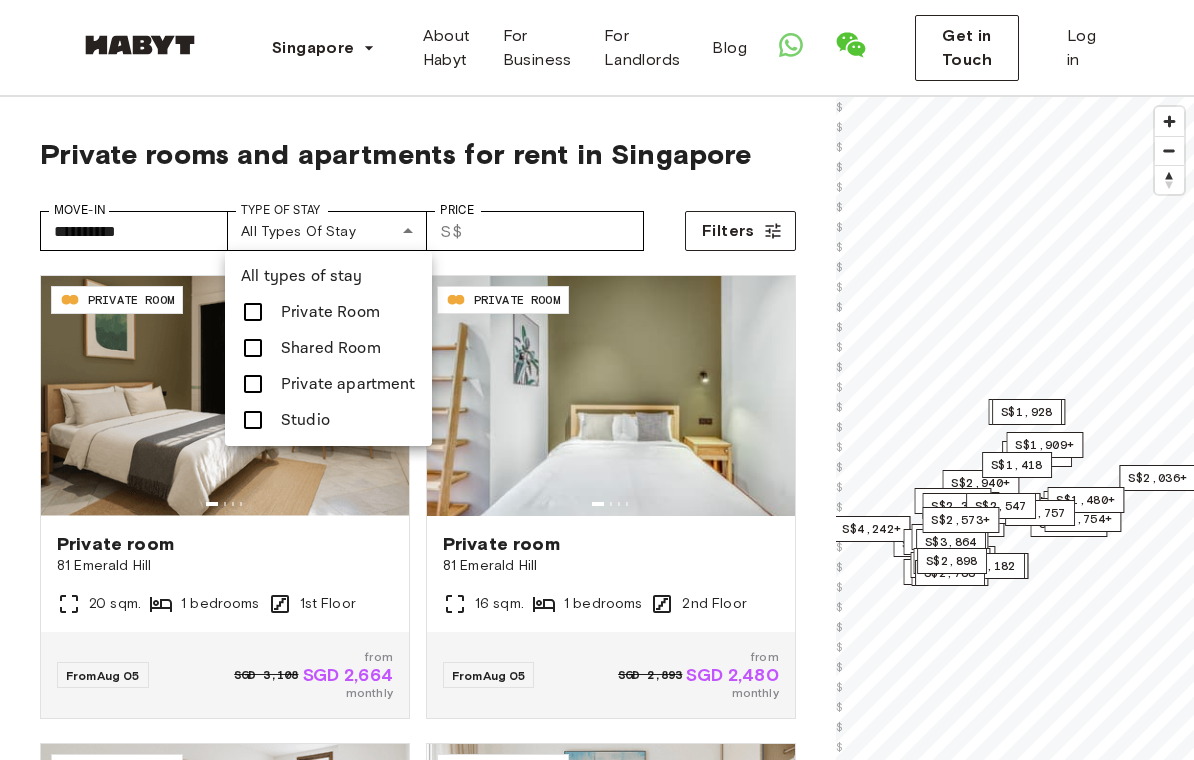 click at bounding box center [253, 312] 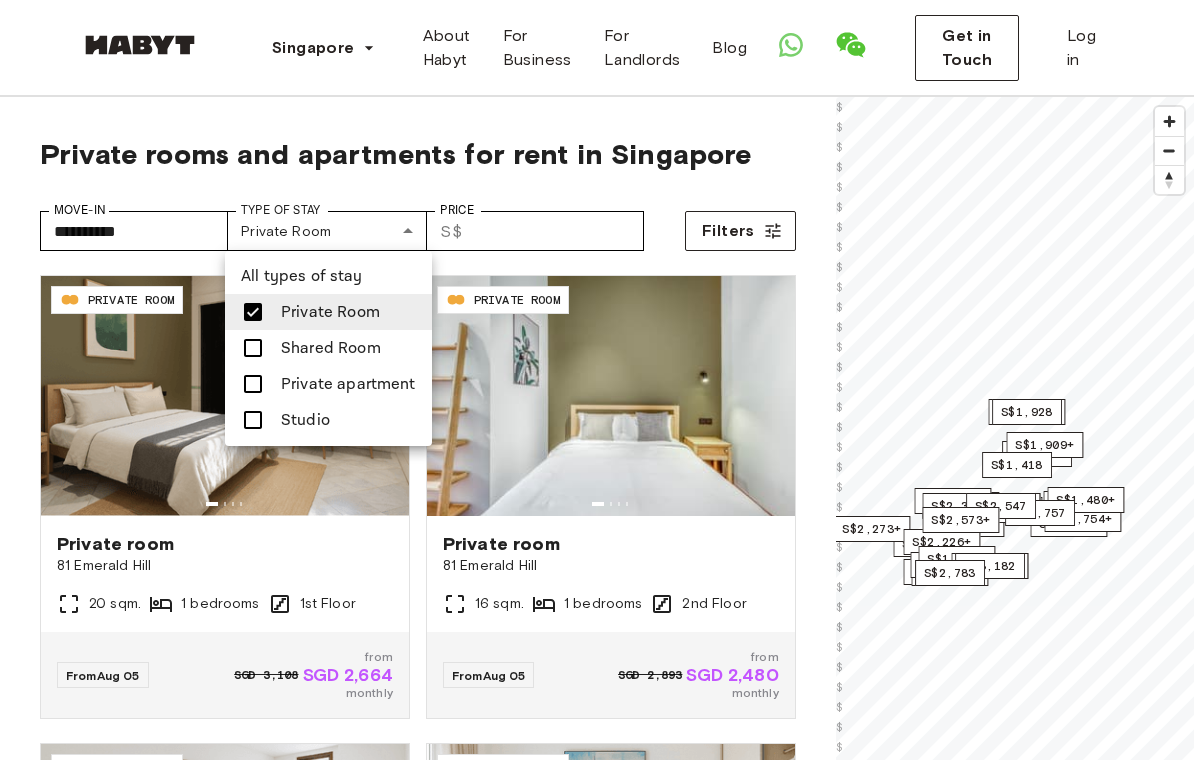type on "**********" 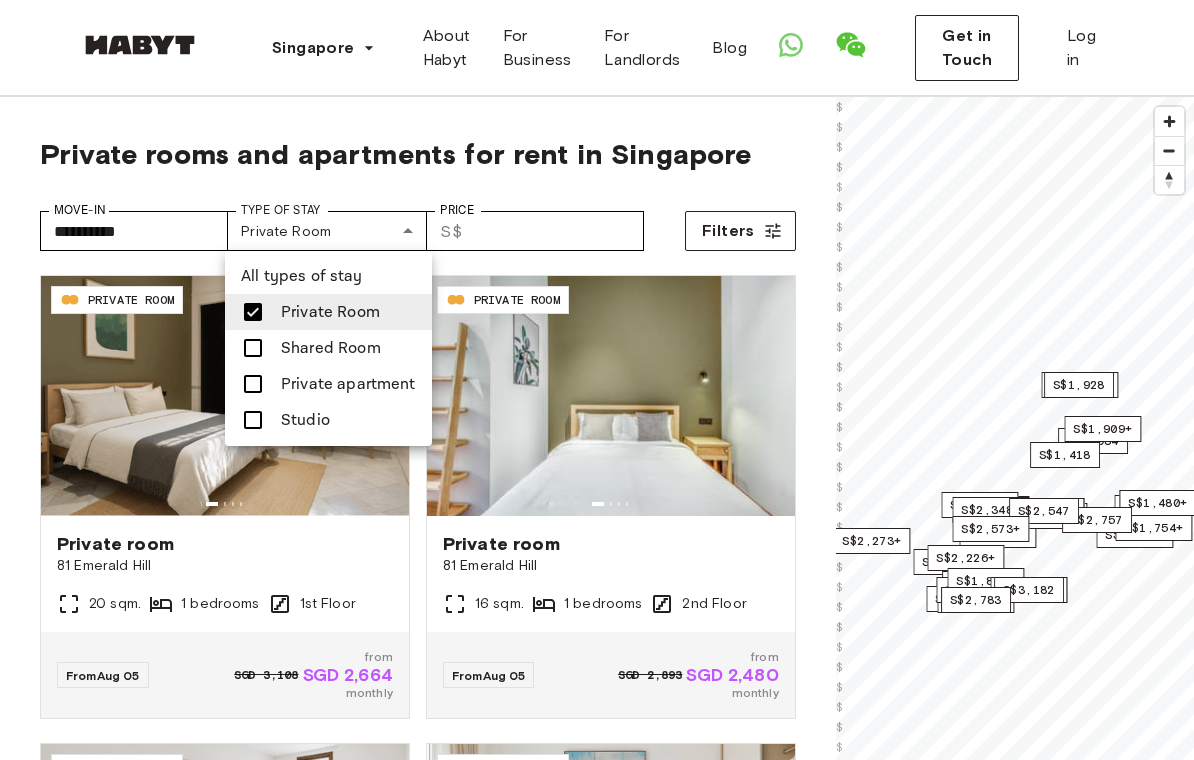 click at bounding box center (597, 380) 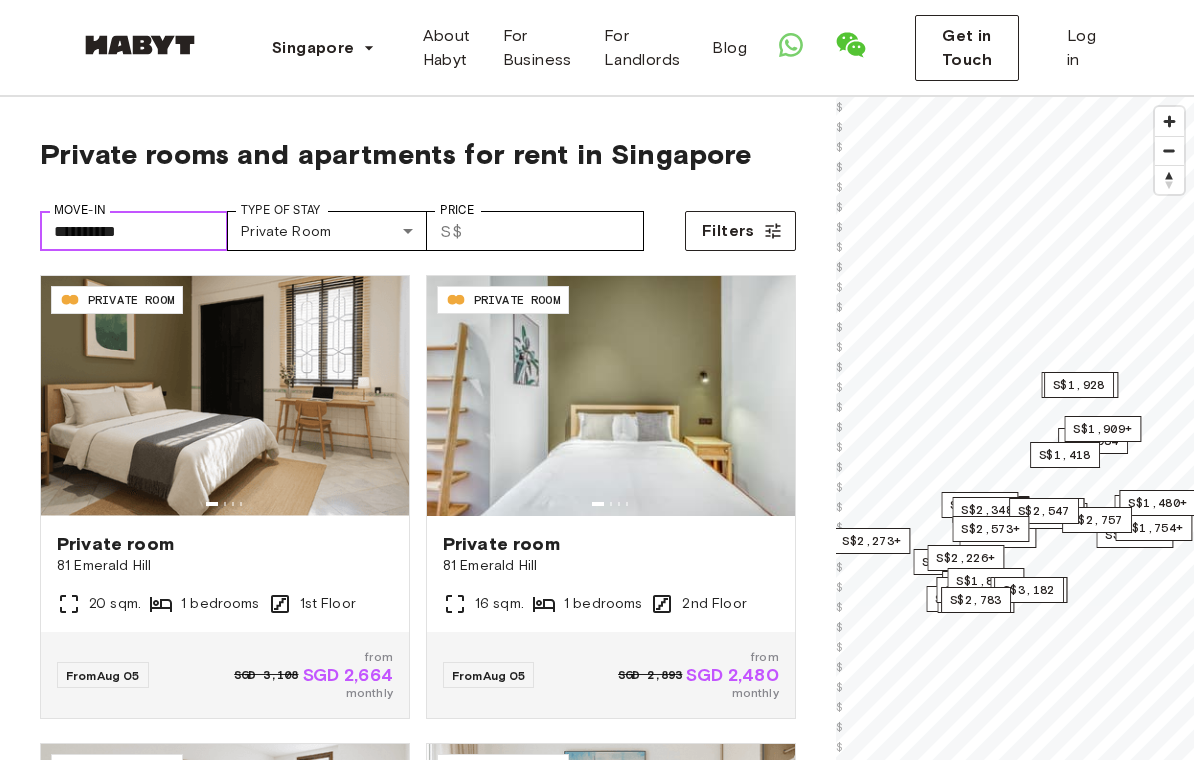 click on "**********" at bounding box center [134, 231] 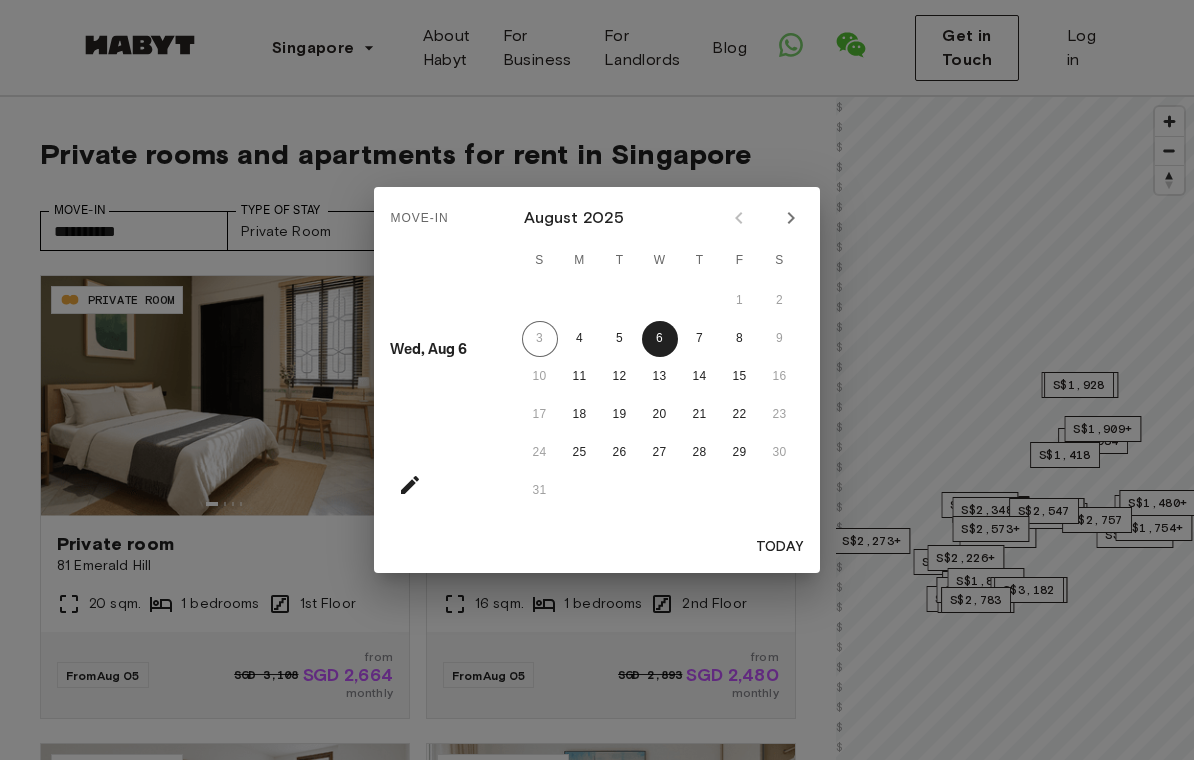click 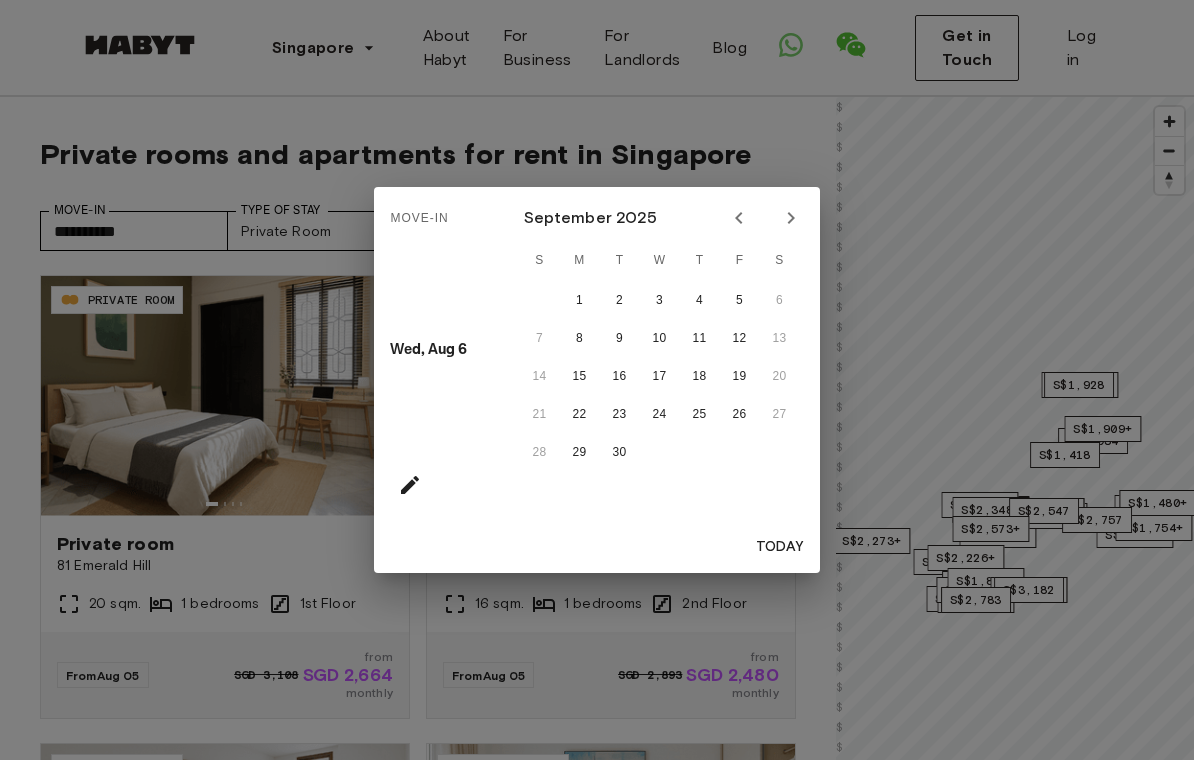 click 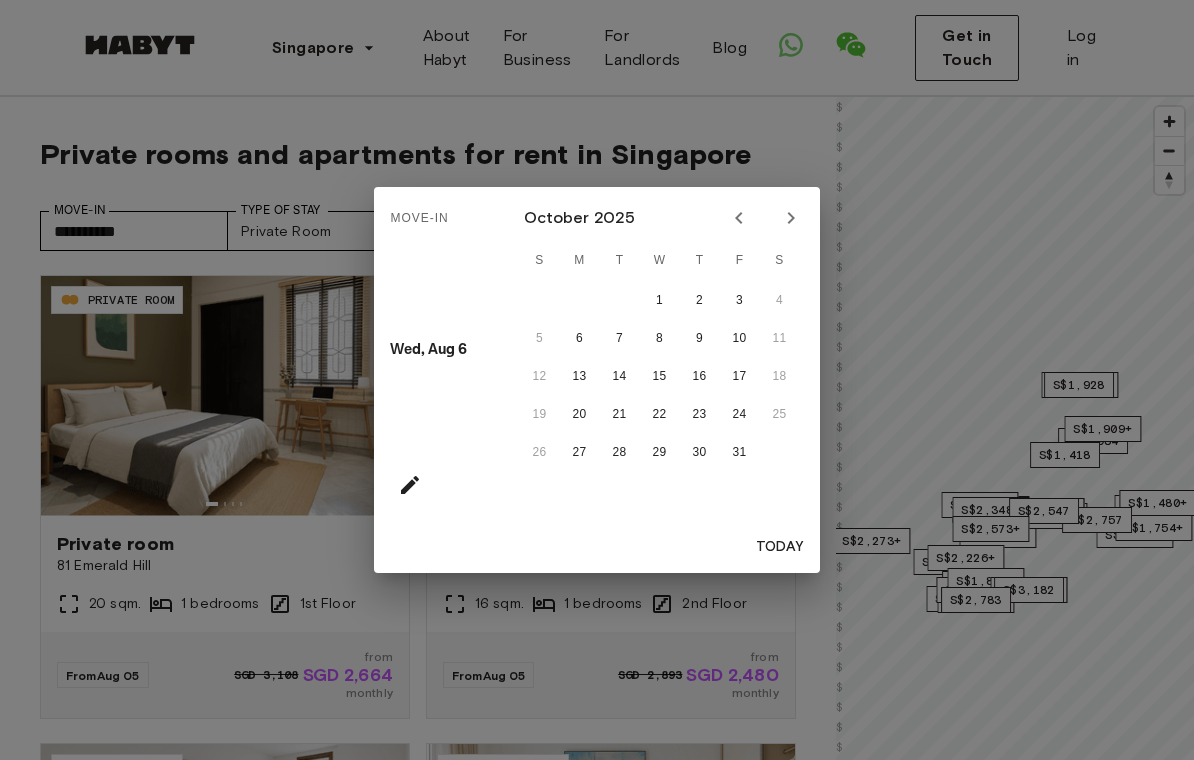 click 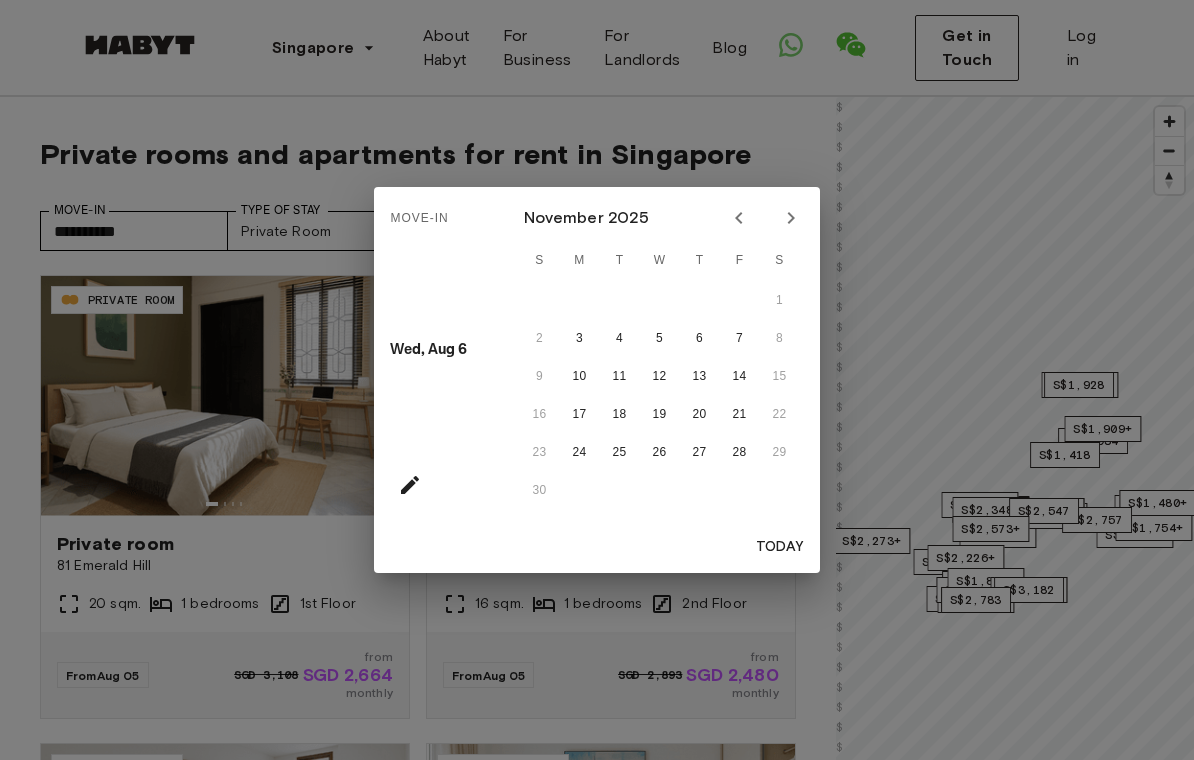 click 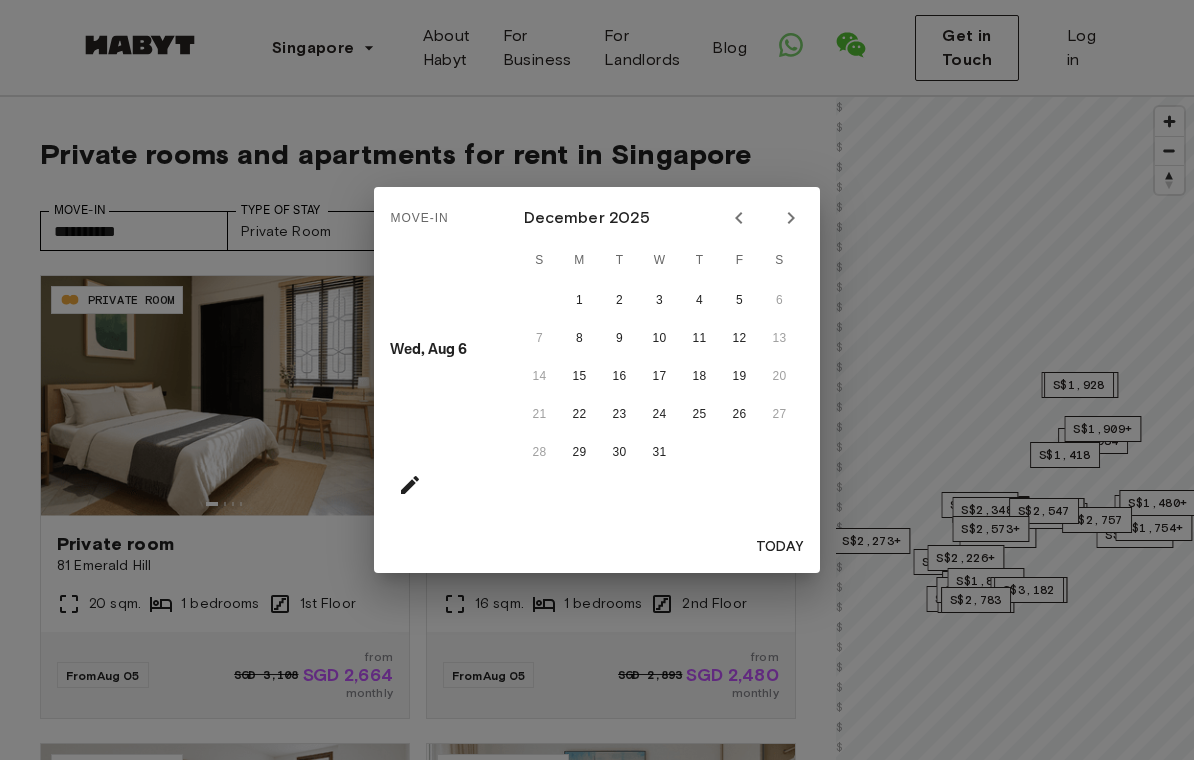 click 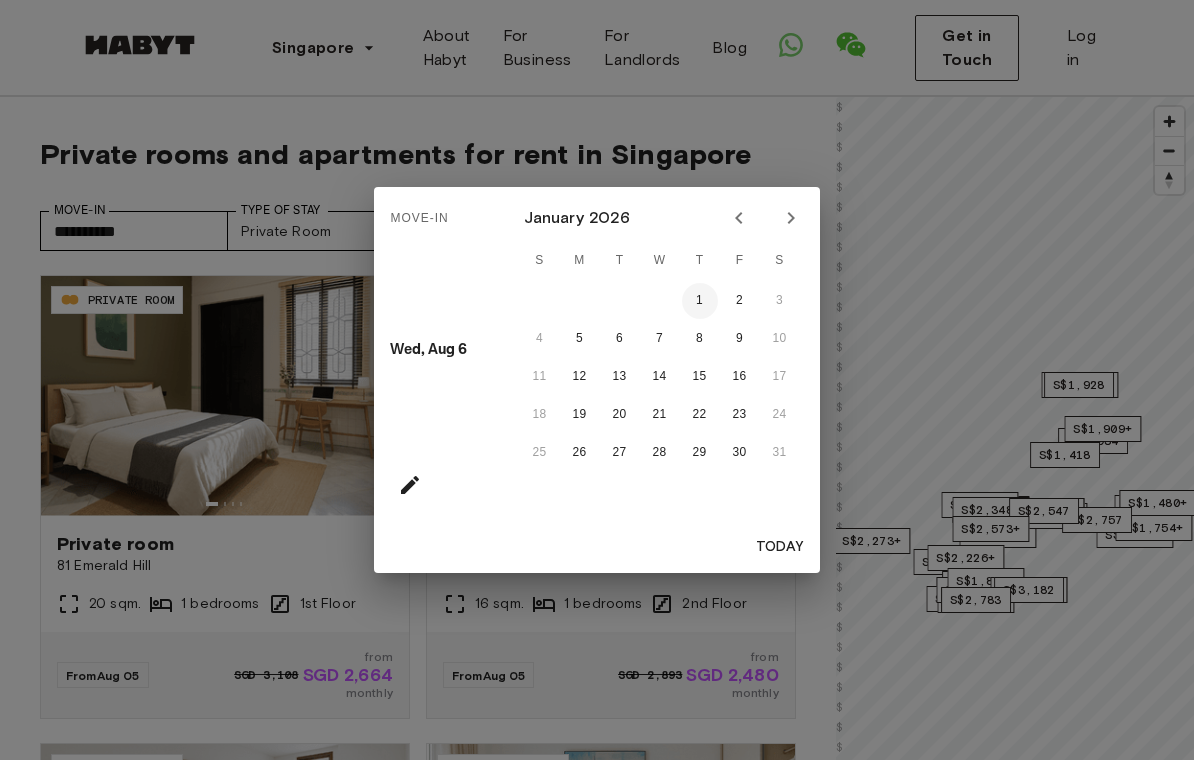 click on "1" at bounding box center [700, 301] 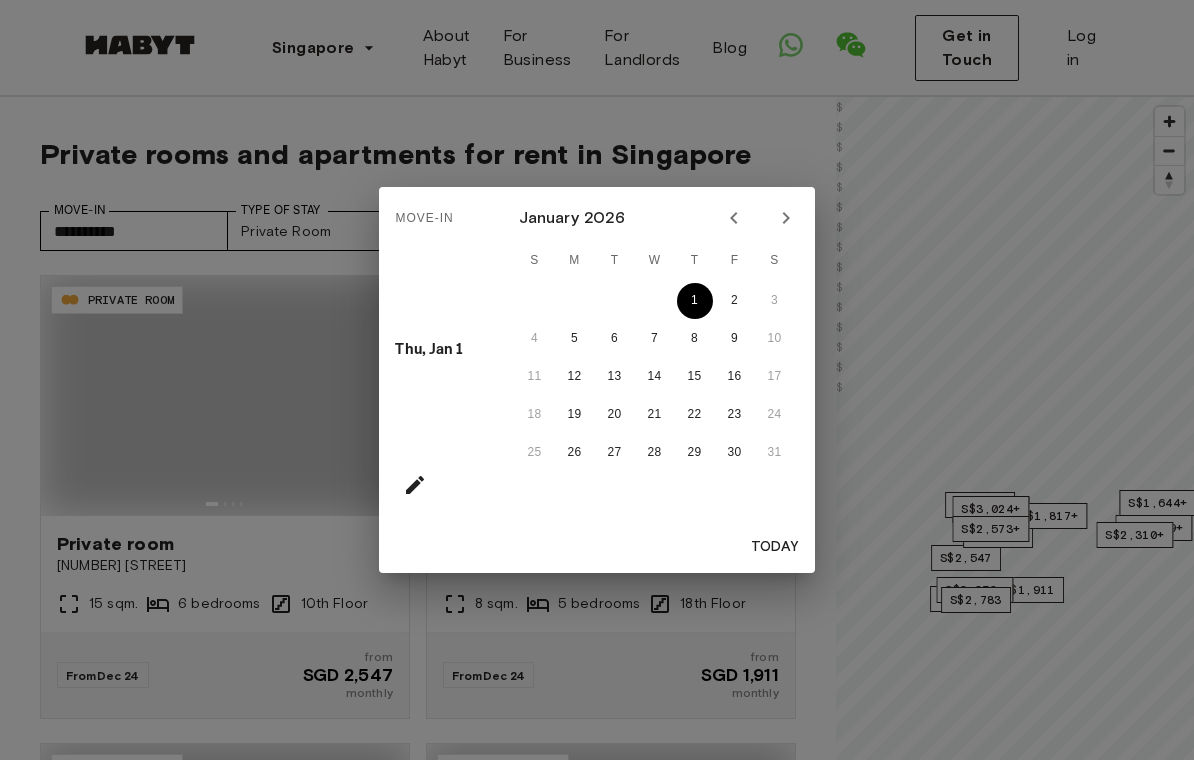 type on "**********" 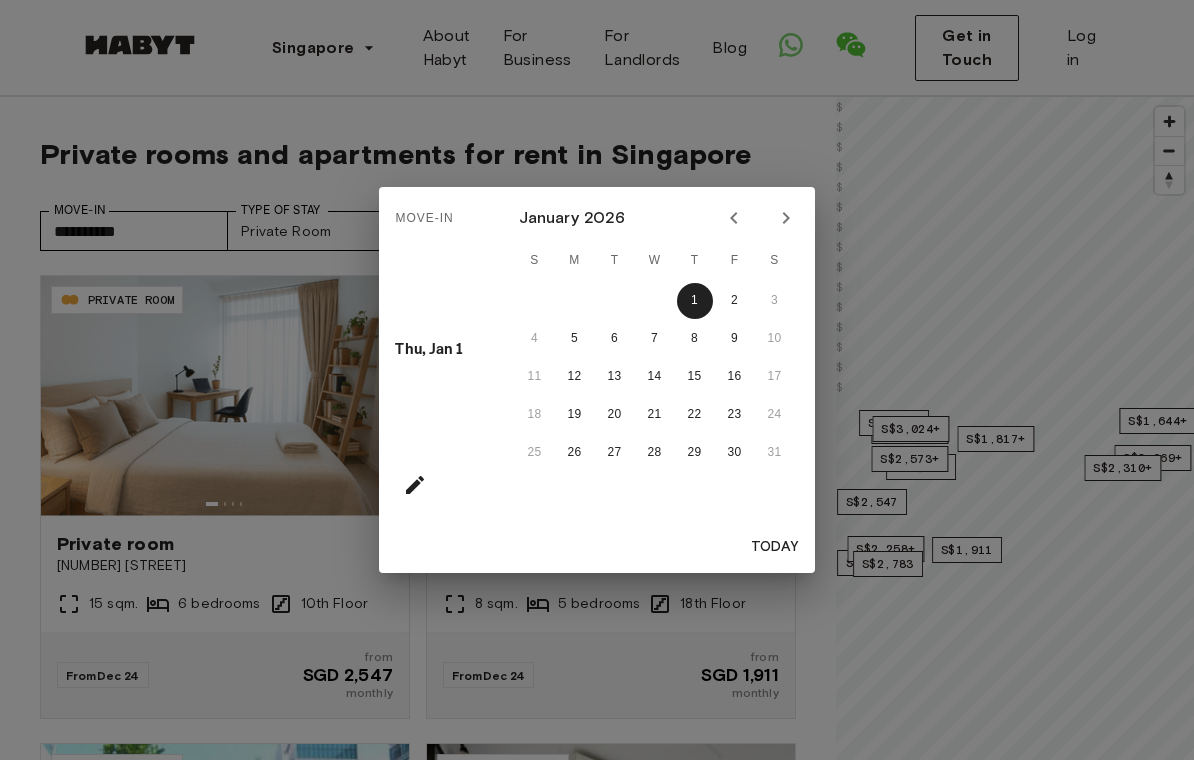 click on "Move-In Thu, Jan 1 January 2026 S M T W T F S 1 2 3 4 5 6 7 8 9 10 11 12 13 14 15 16 17 18 19 20 21 22 23 24 25 26 27 28 29 30 31 Today" at bounding box center (597, 380) 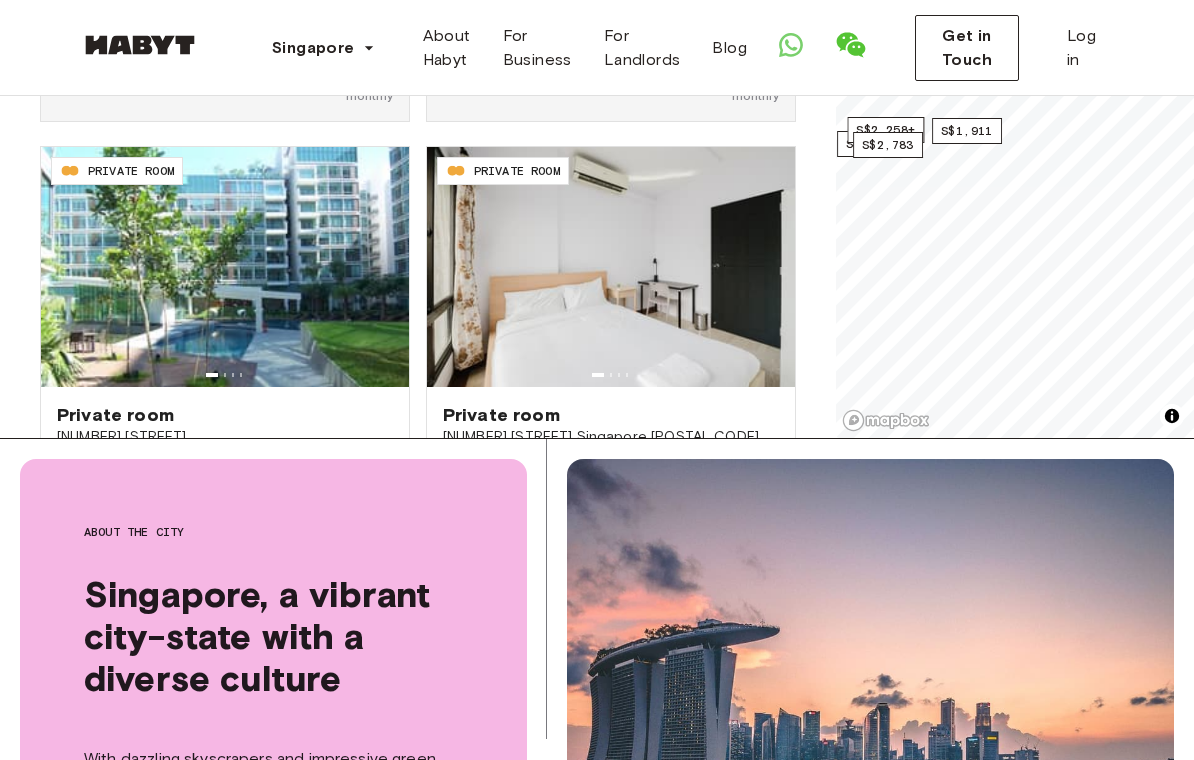 scroll, scrollTop: 592, scrollLeft: 0, axis: vertical 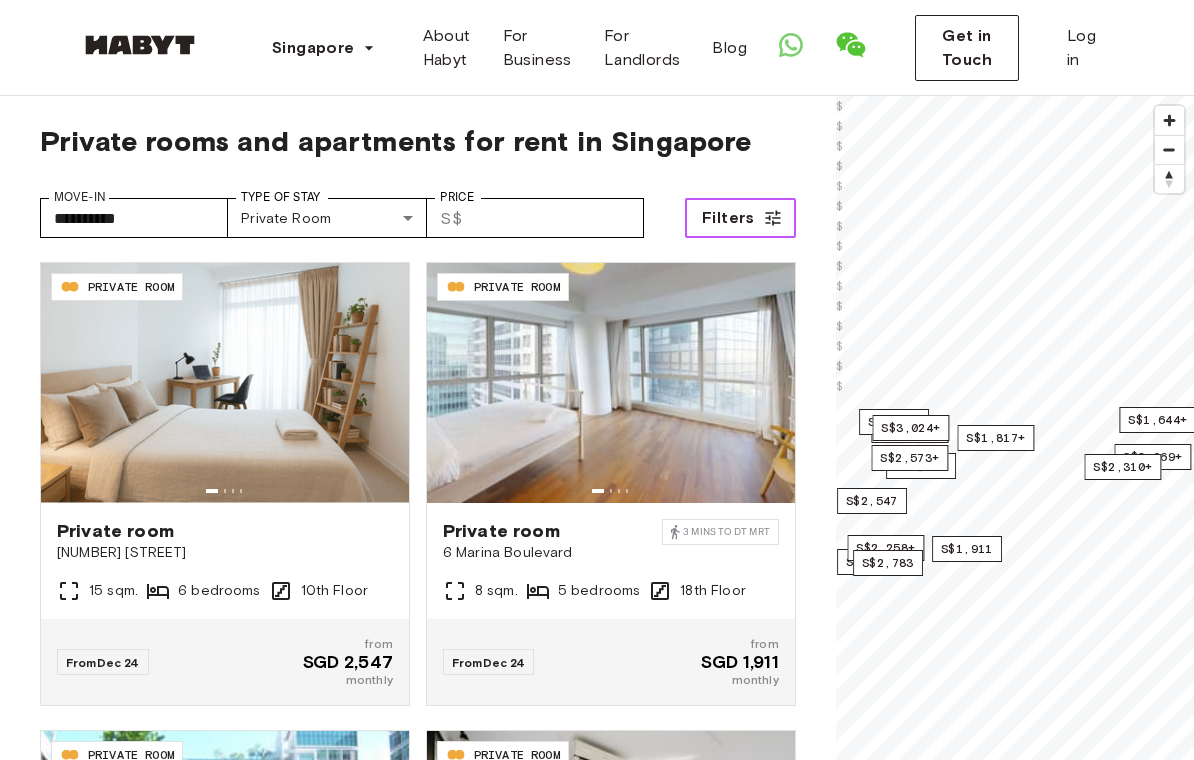 click on "Filters" at bounding box center (728, 218) 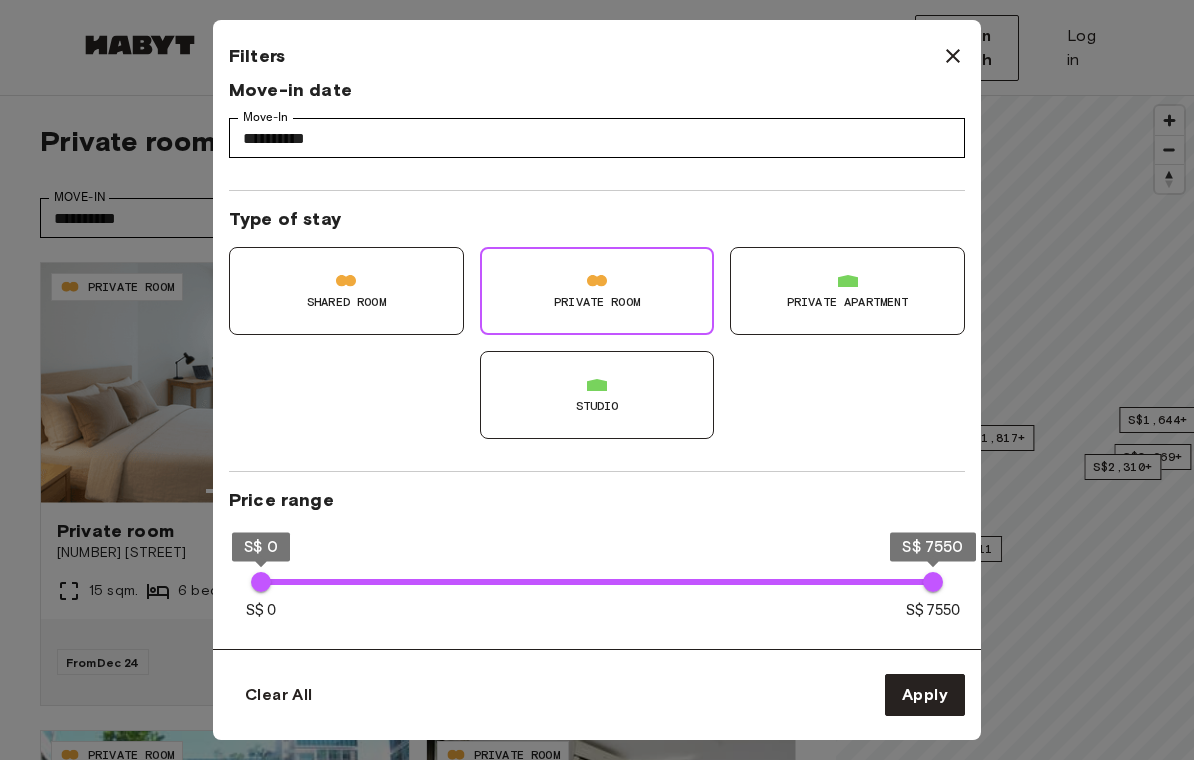scroll, scrollTop: 8, scrollLeft: 0, axis: vertical 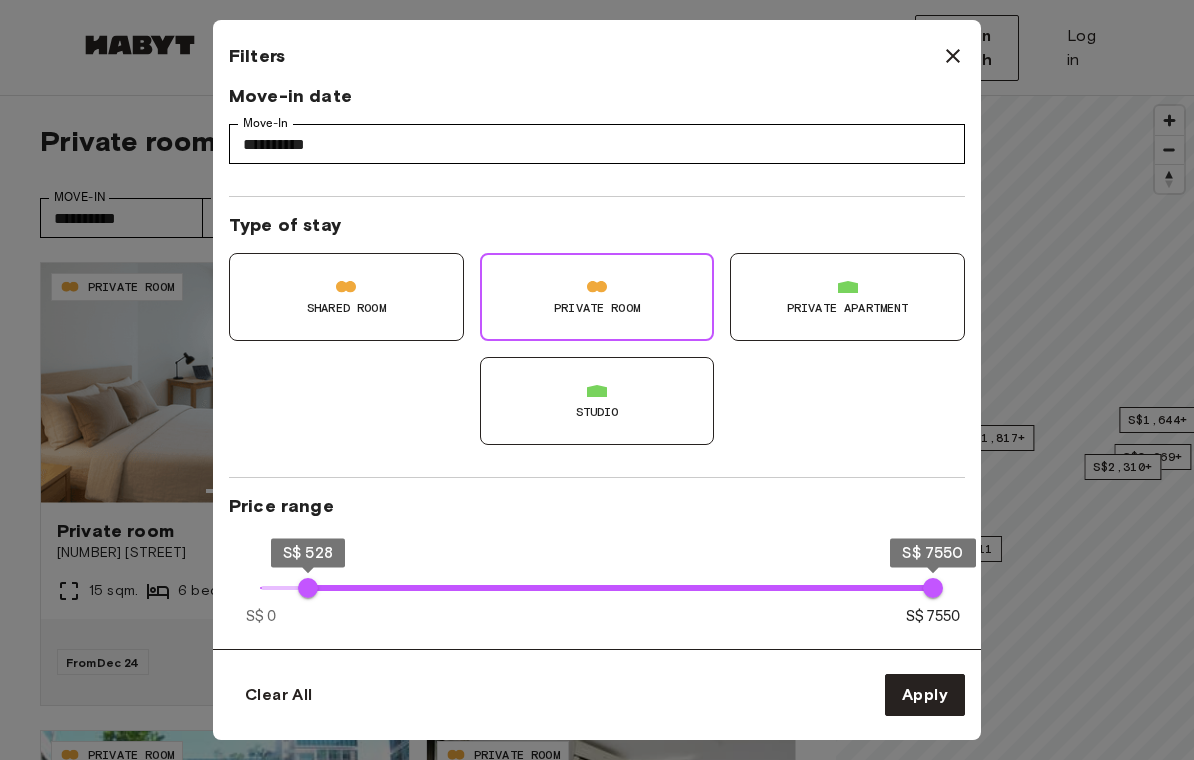 click on "S$ 528" at bounding box center [308, 588] 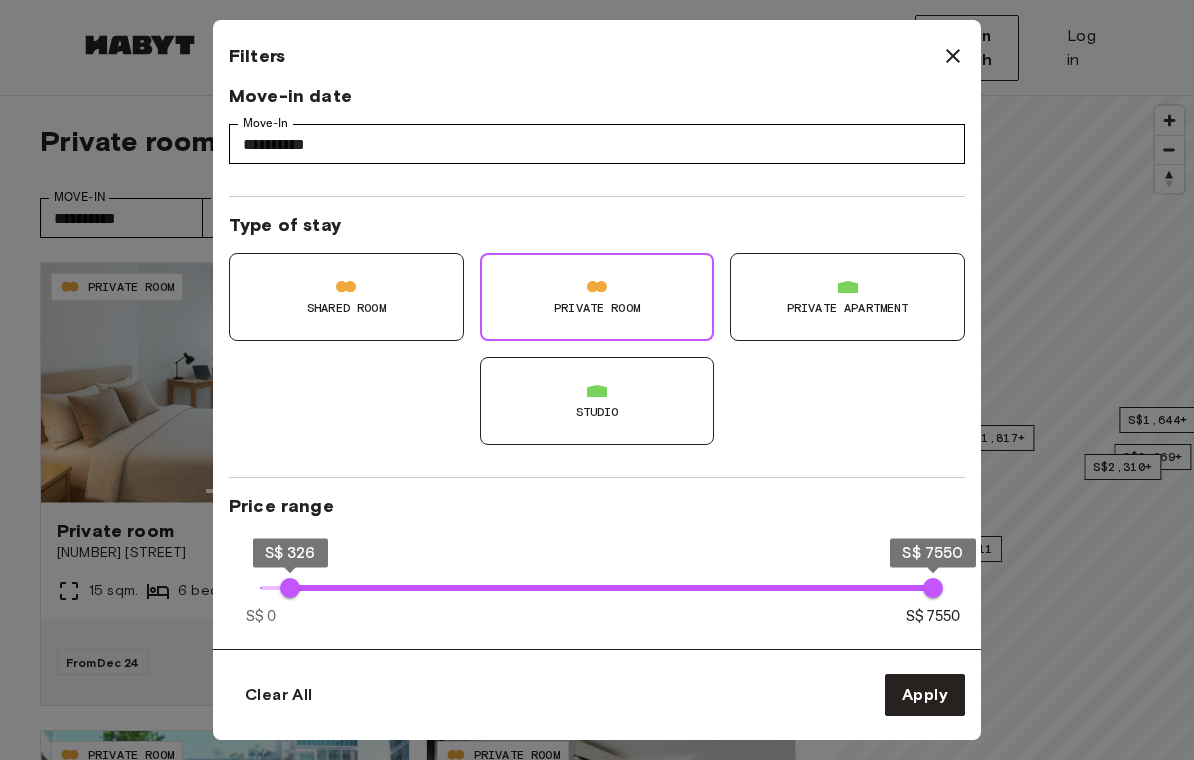 click on "S$ 326" at bounding box center (290, 588) 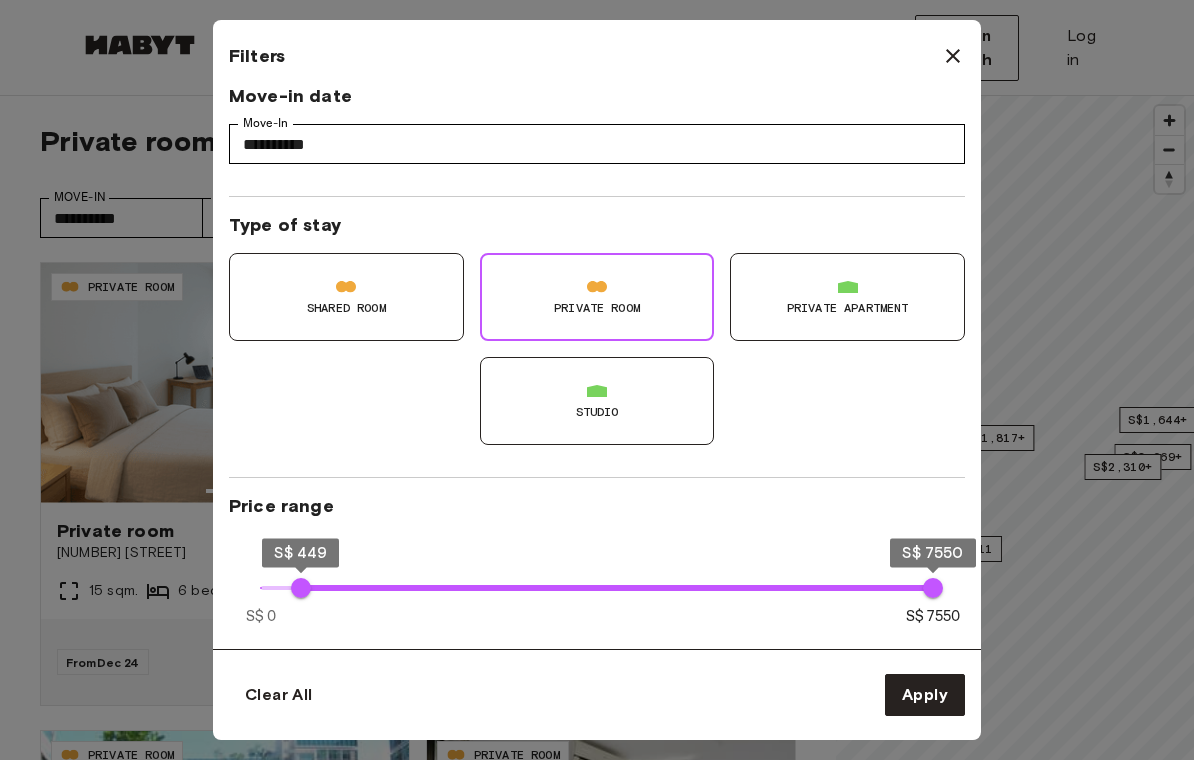 click on "S$ 449" at bounding box center (301, 588) 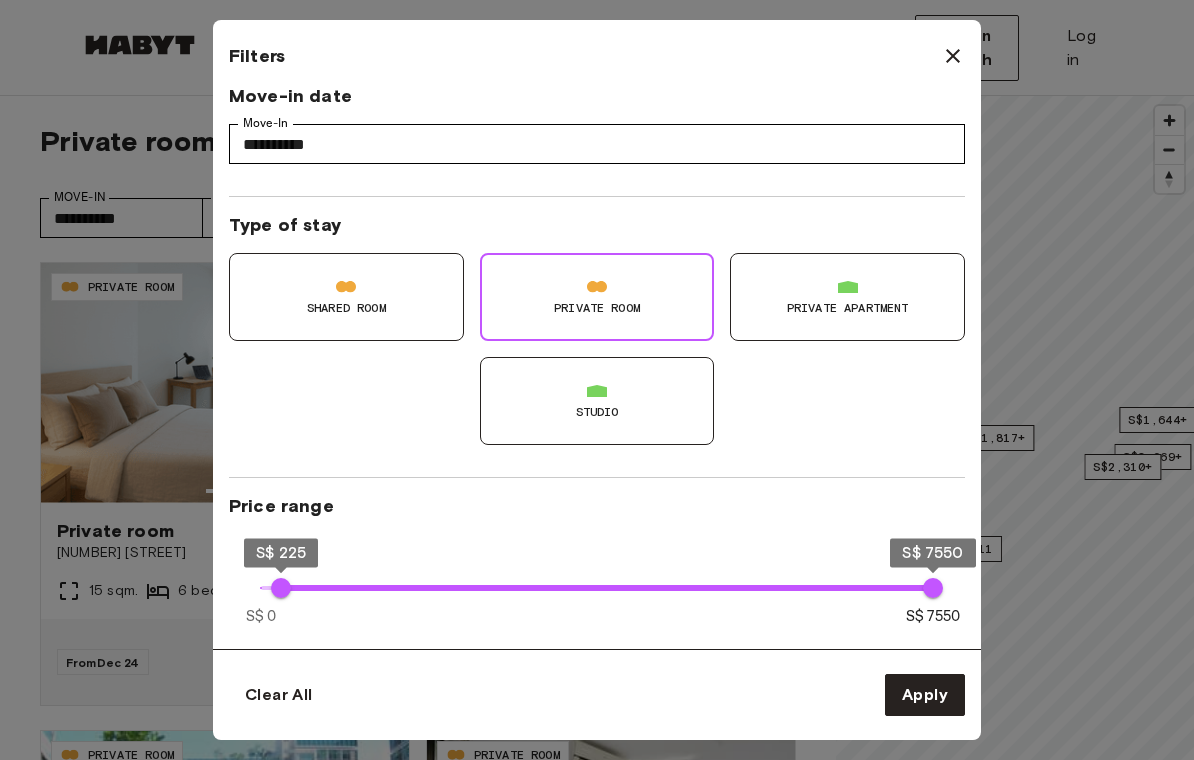 click on "S$ 225" at bounding box center (281, 588) 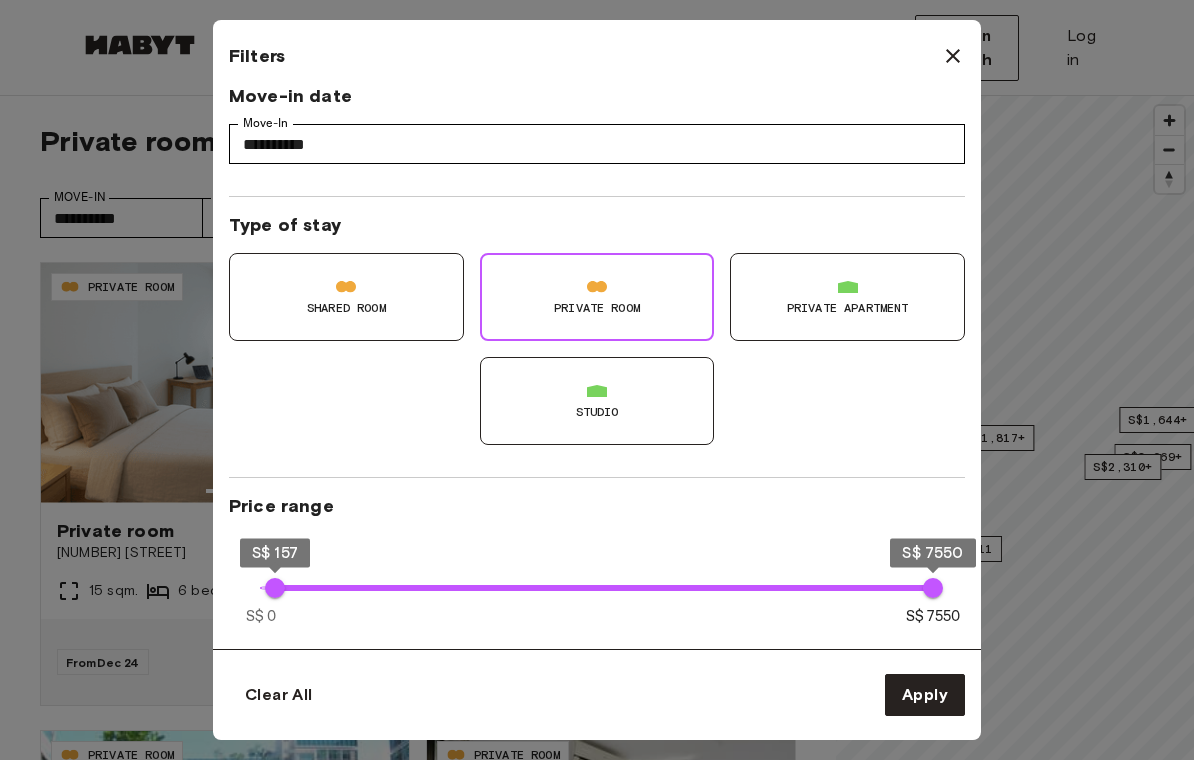 click on "S$ 157" at bounding box center [275, 588] 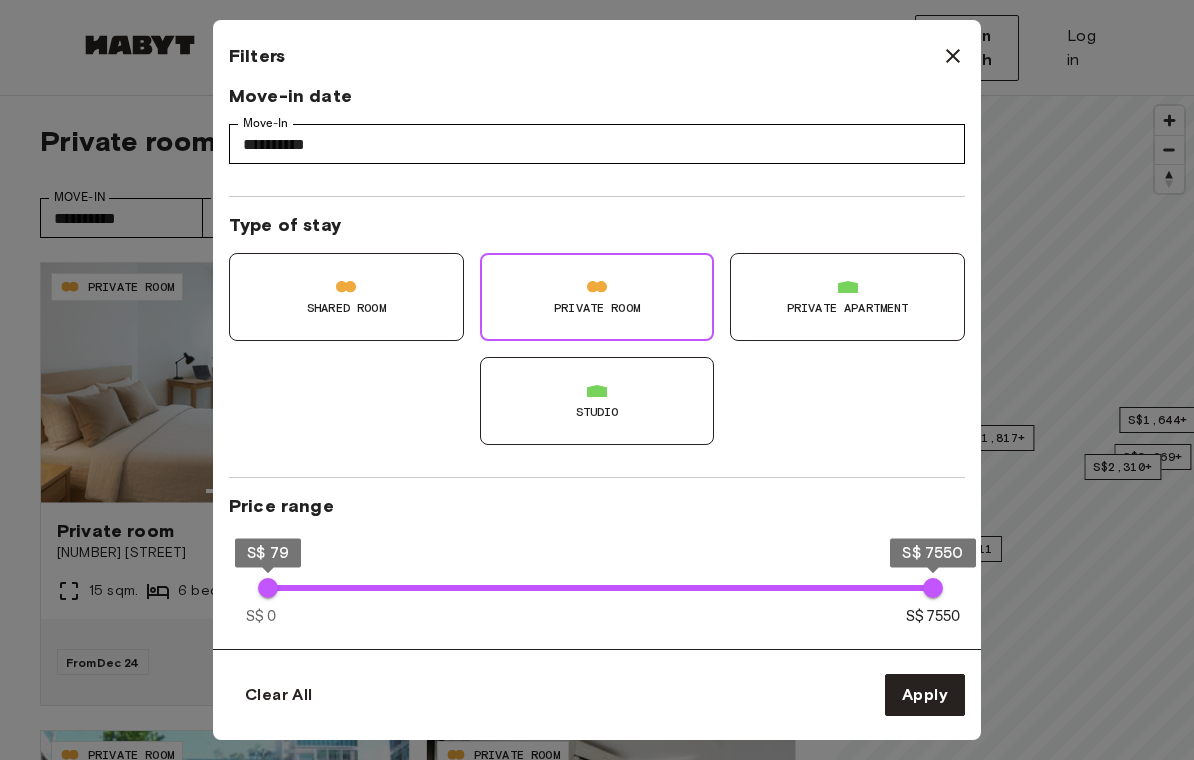 click on "S$ 79" at bounding box center [268, 588] 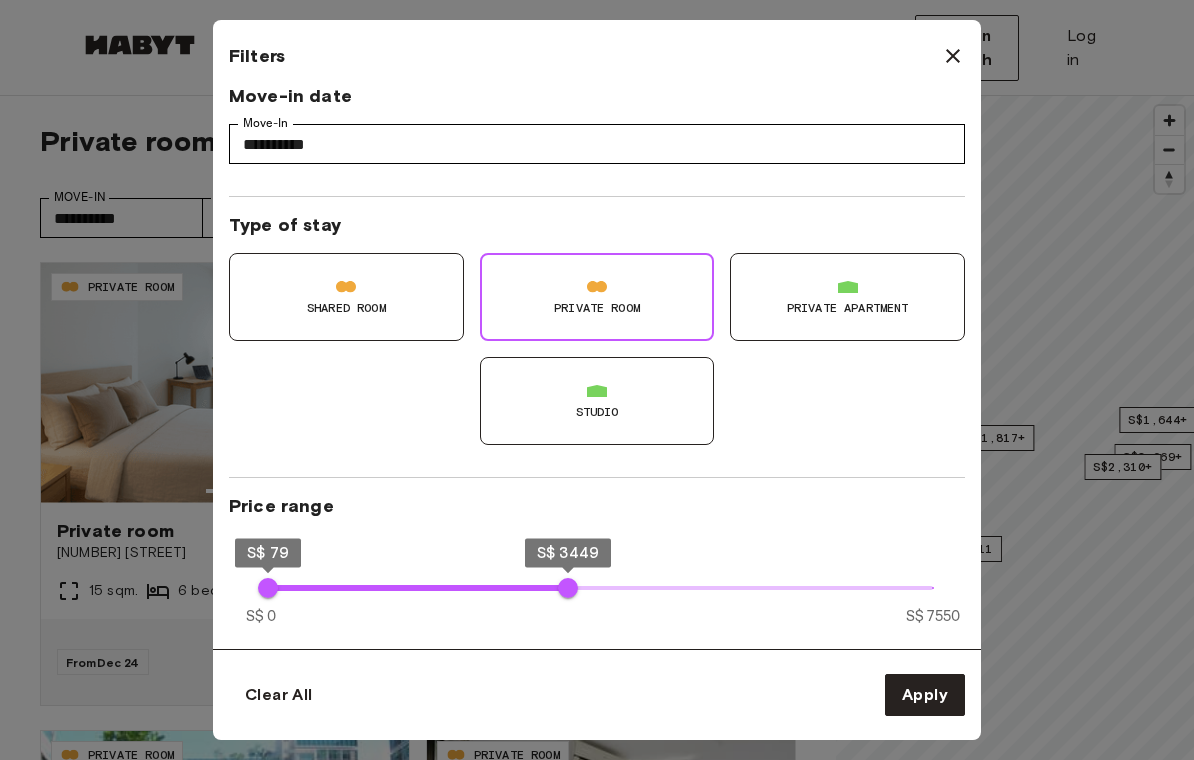 click on "S$ 3449" at bounding box center [568, 588] 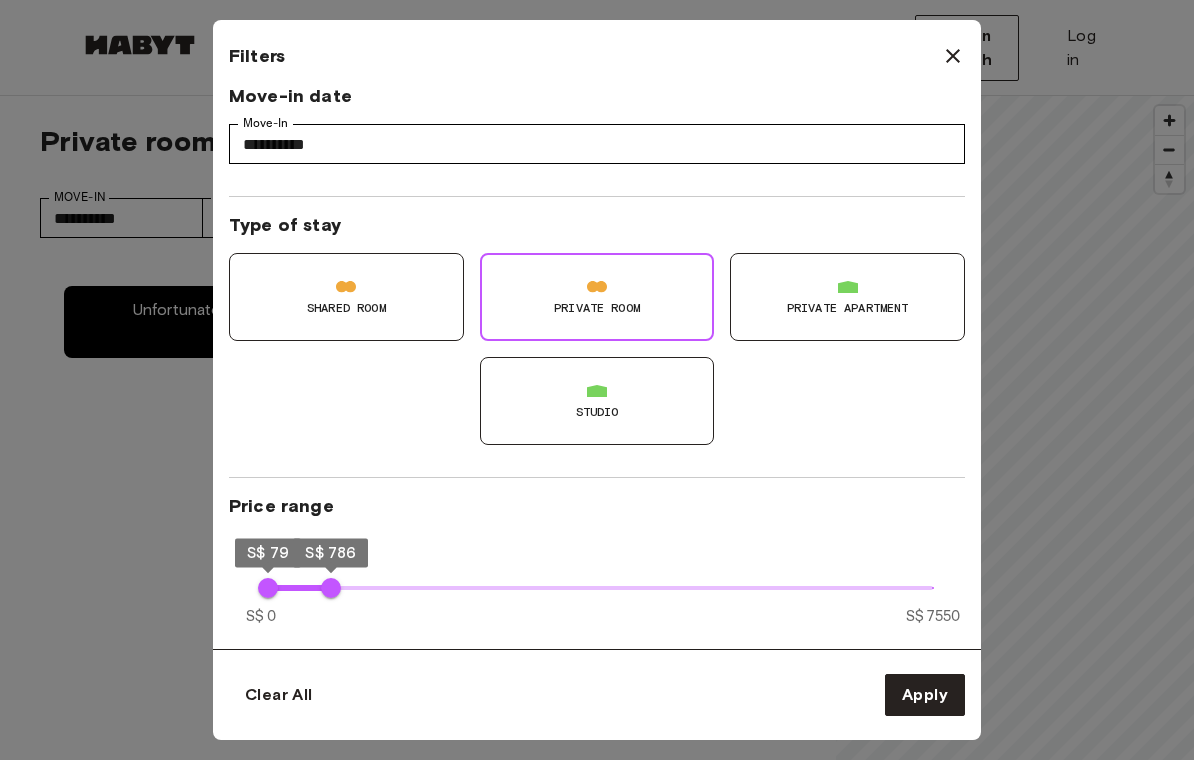 click on "S$ 786" at bounding box center [331, 588] 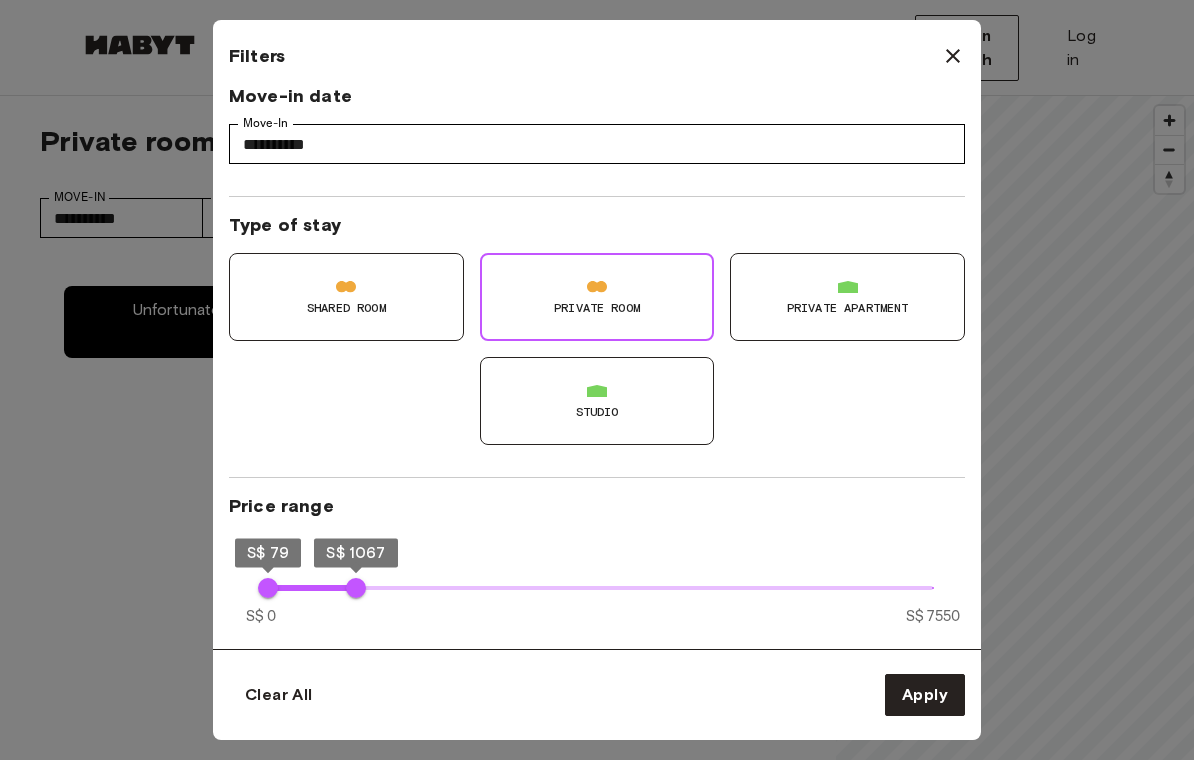 click on "S$ 1067" at bounding box center [356, 588] 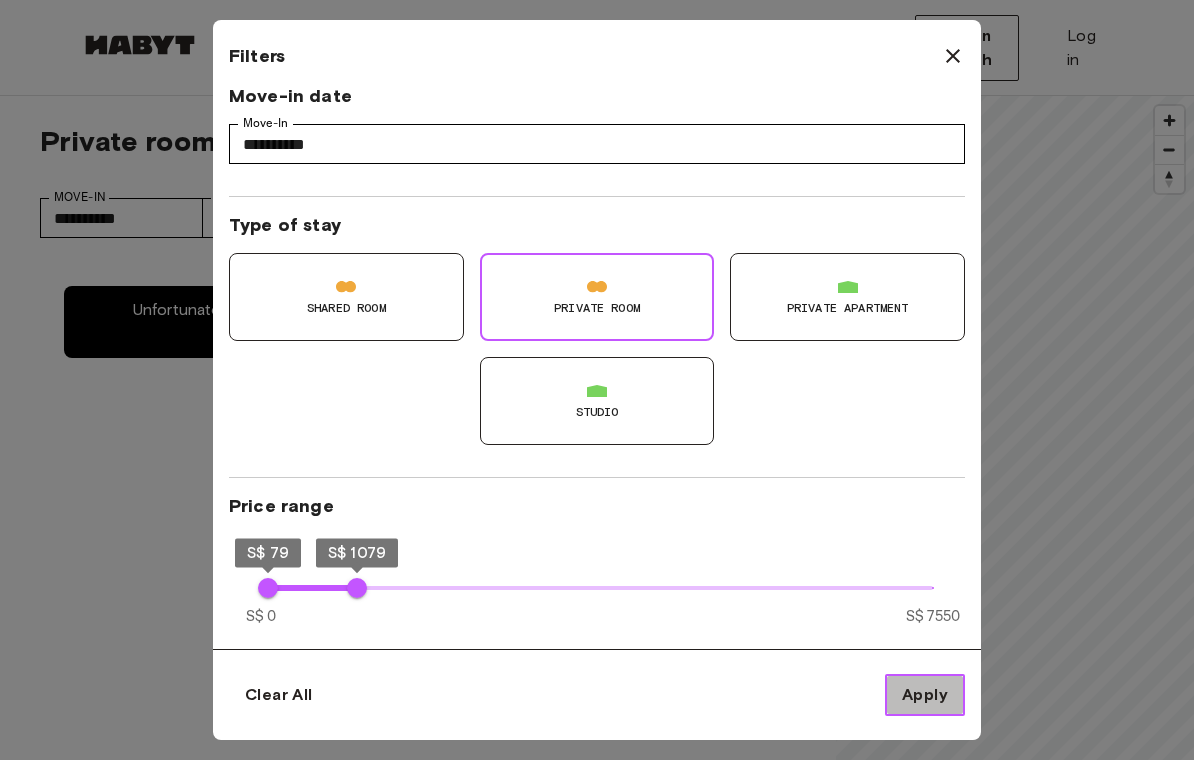 click on "Apply" at bounding box center (925, 695) 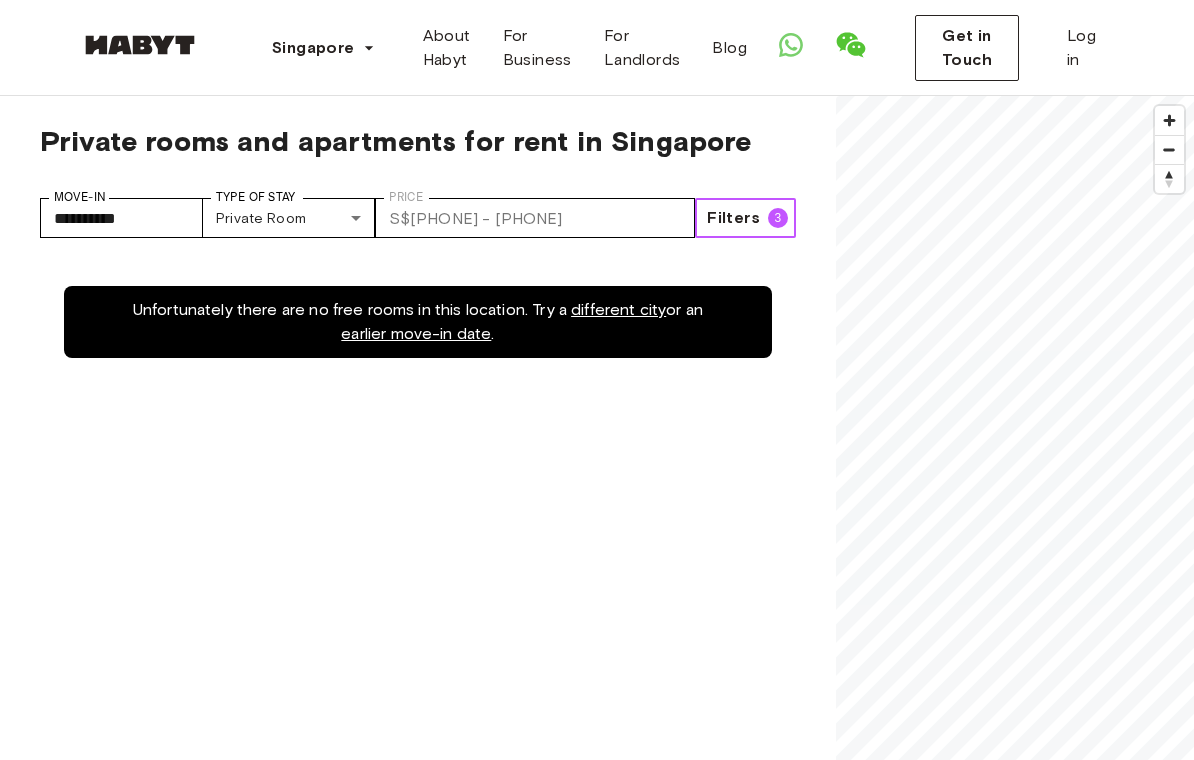 click on "Filters 3" at bounding box center (745, 218) 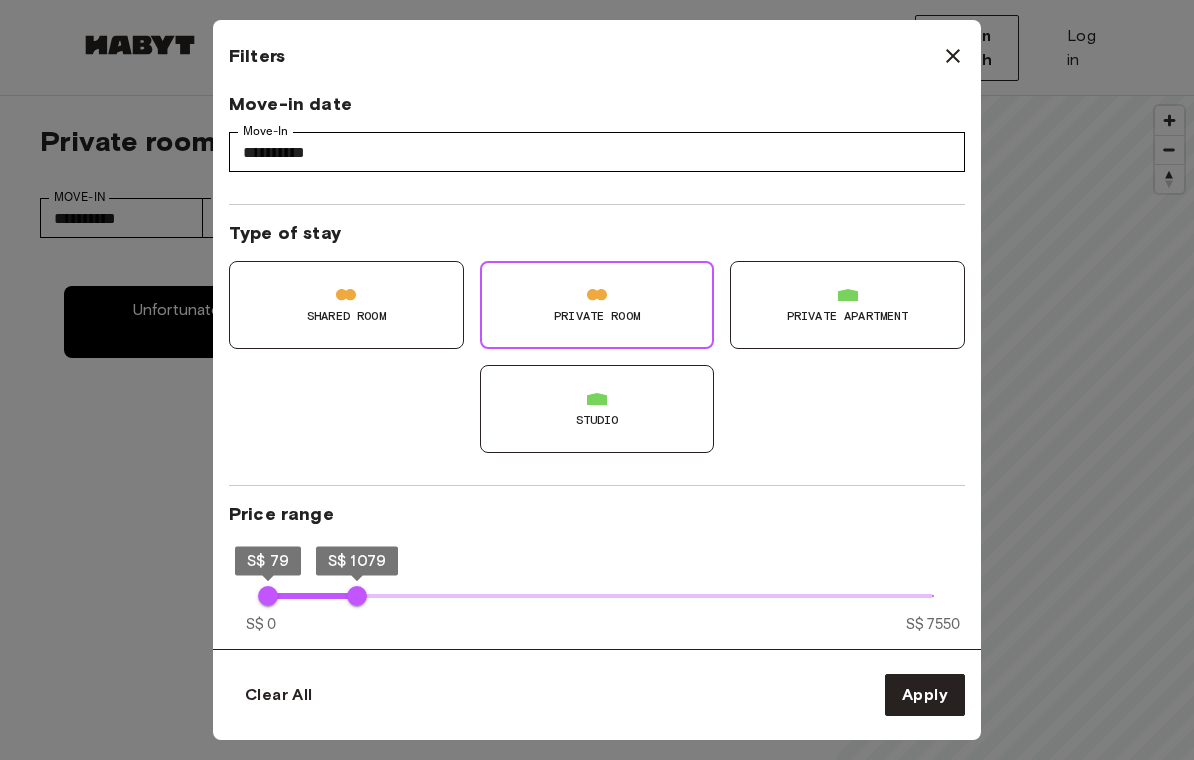 type on "****" 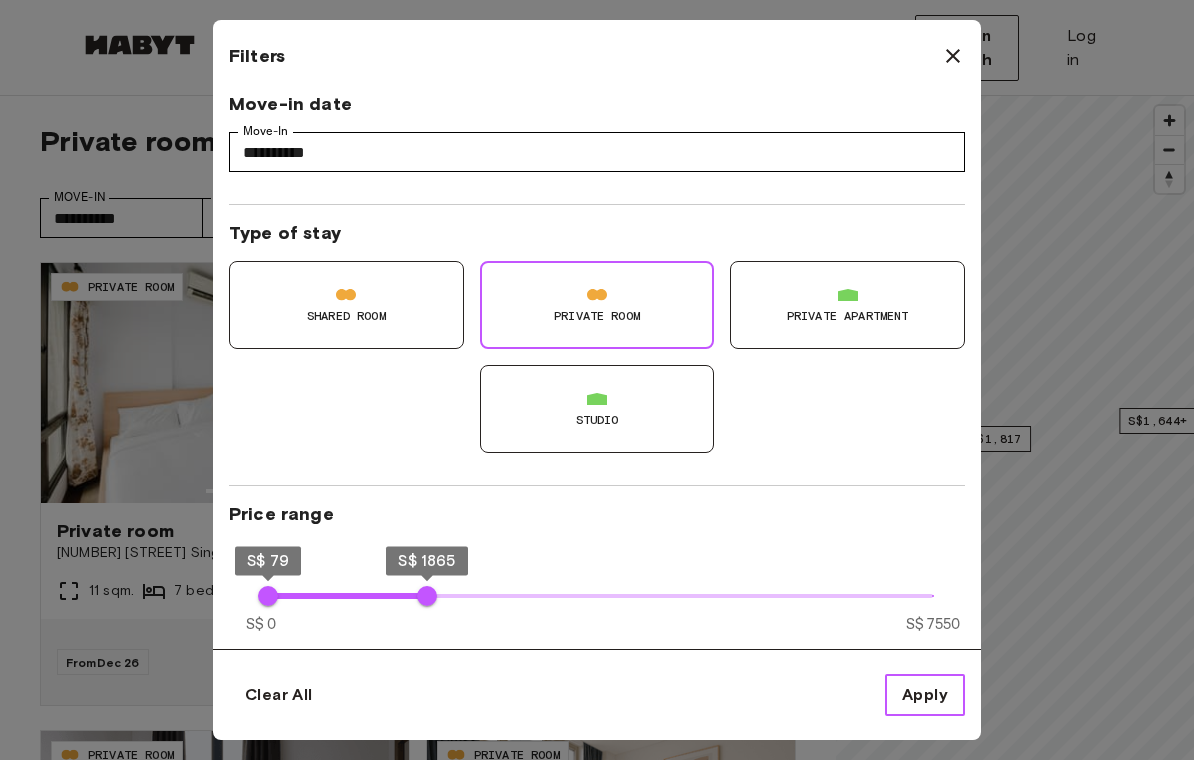 click on "Apply" at bounding box center (925, 695) 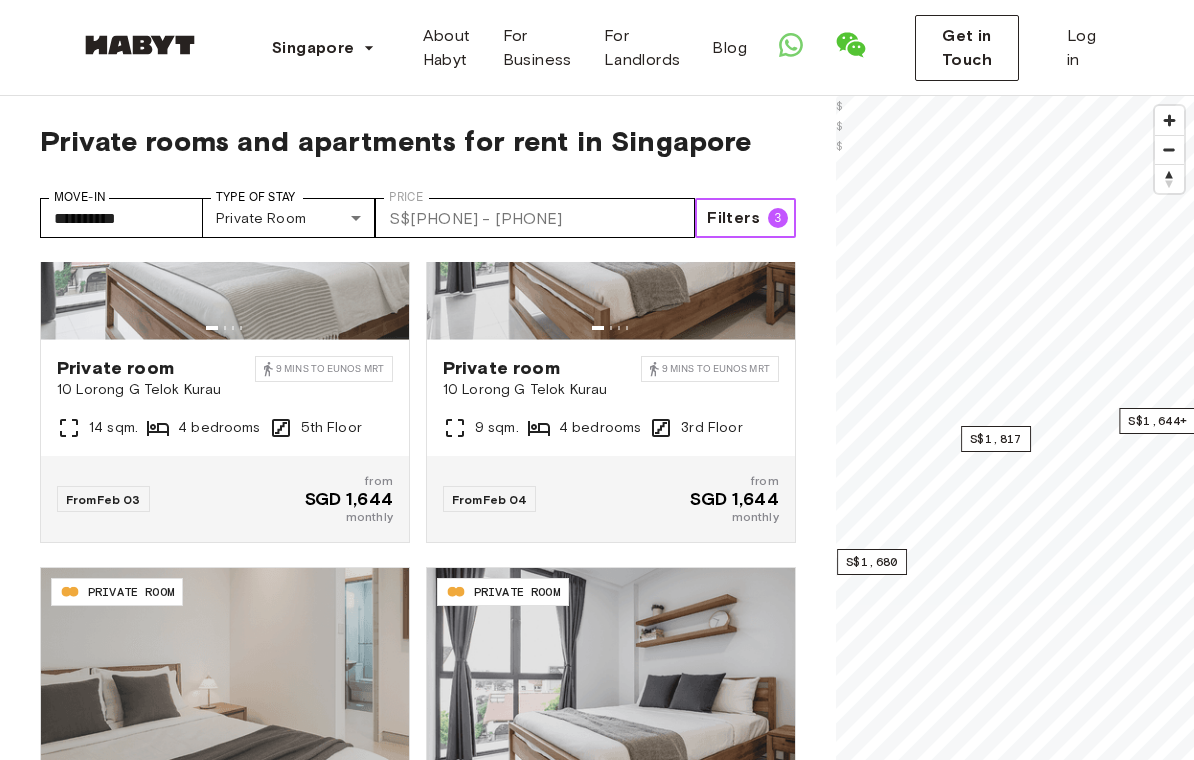 scroll, scrollTop: 1097, scrollLeft: 0, axis: vertical 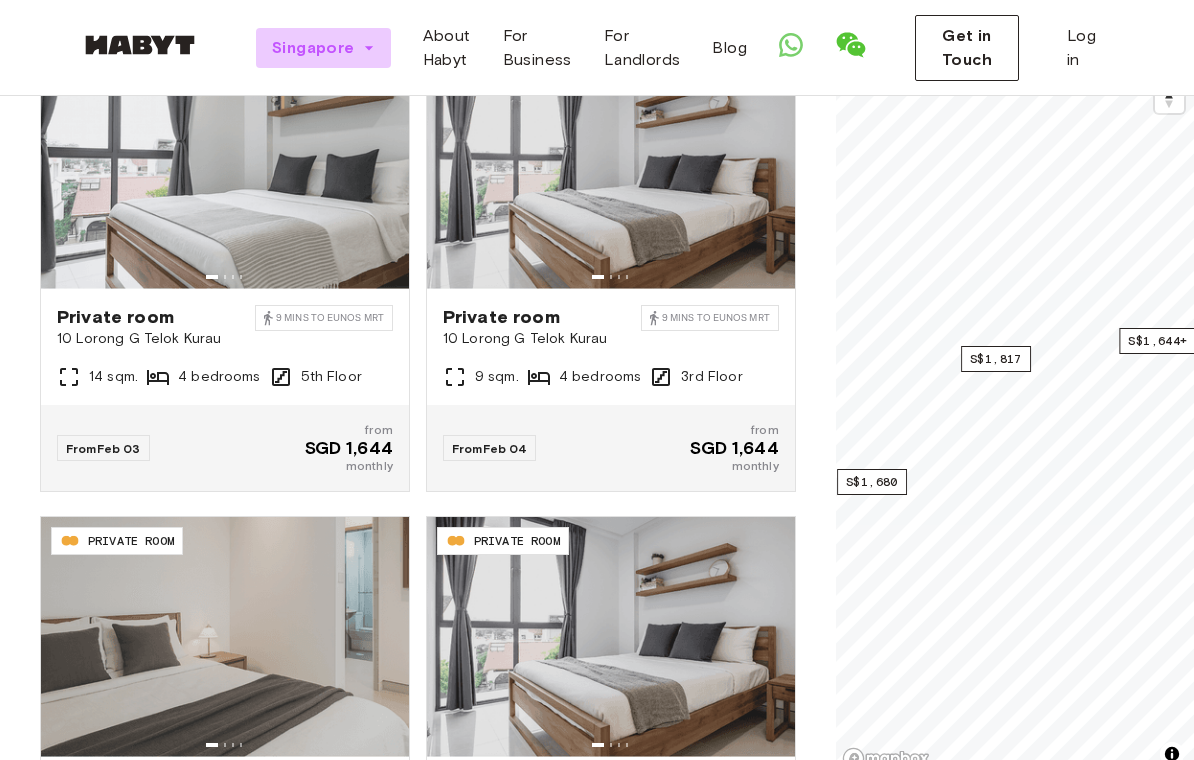 click on "Singapore" at bounding box center (313, 48) 